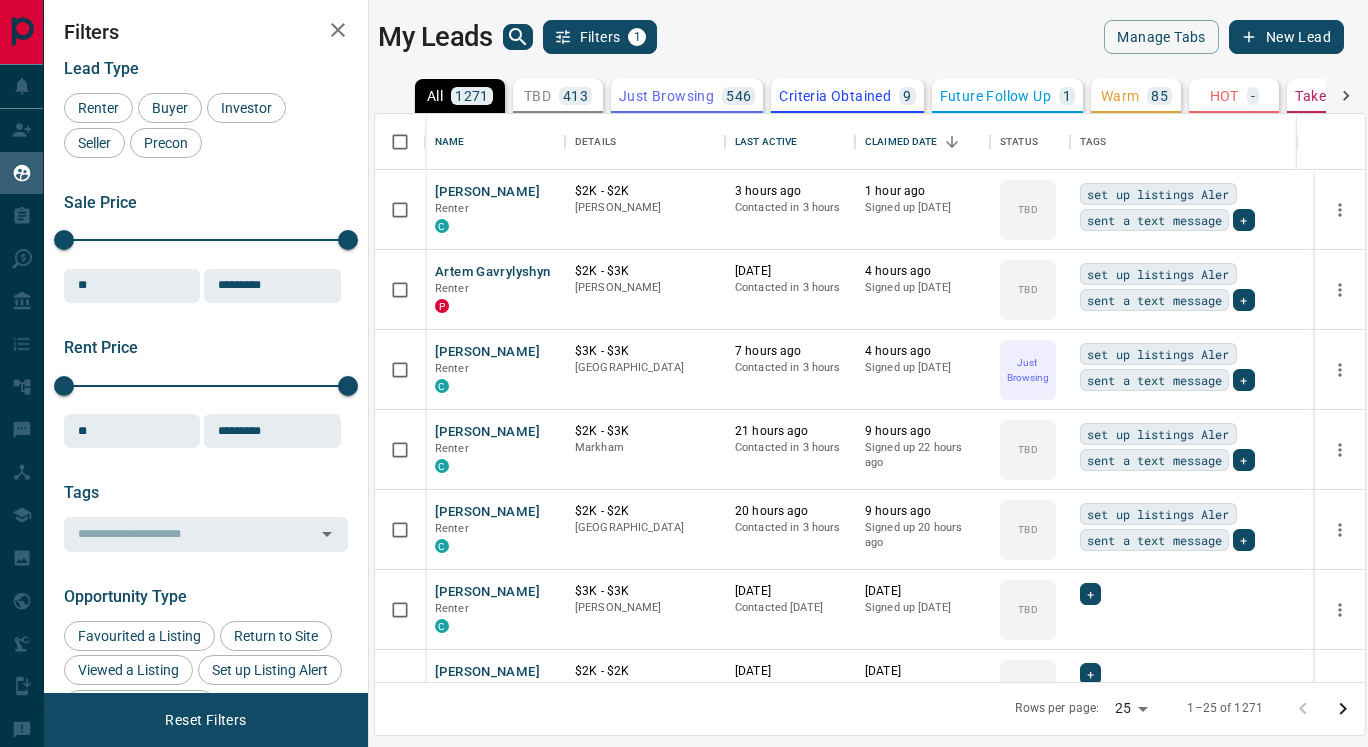 scroll, scrollTop: 0, scrollLeft: 0, axis: both 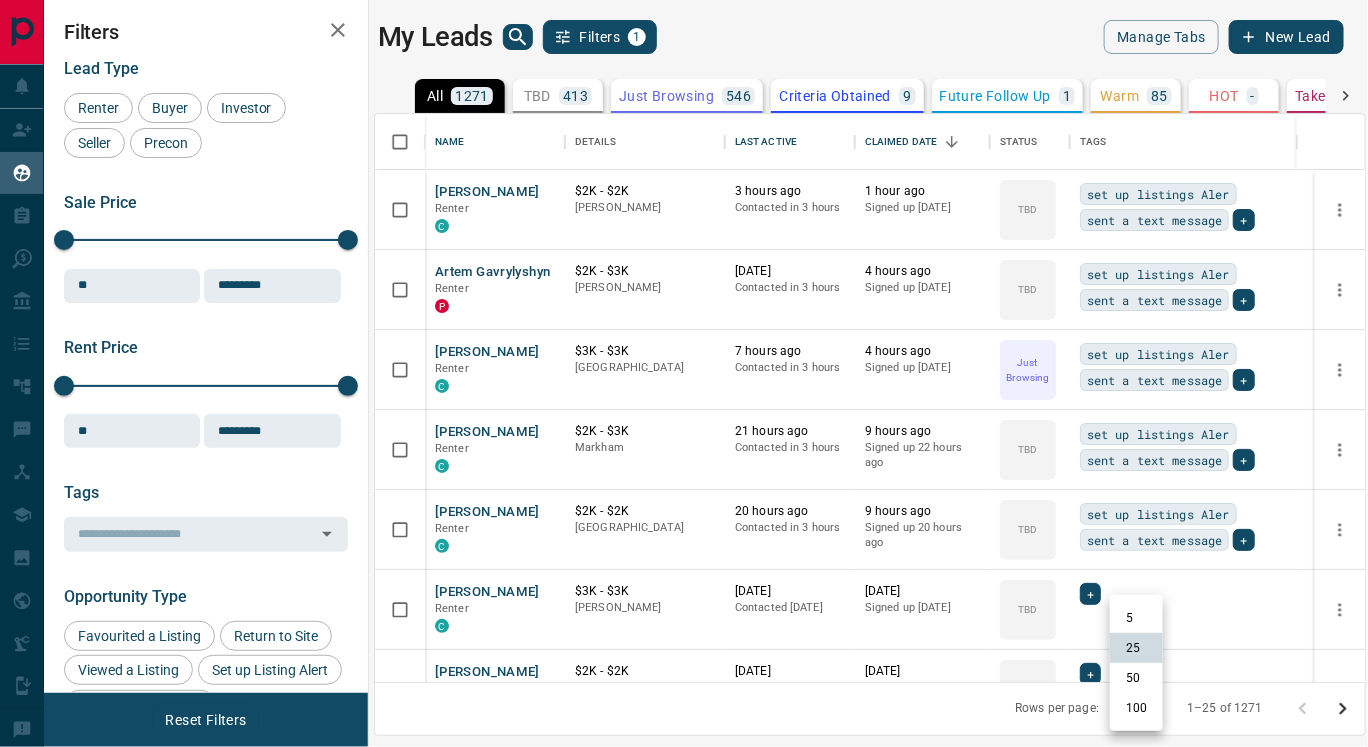 click on "Lead Transfers Claim Leads My Leads Tasks Opportunities Deals Campaigns Automations Messages Broker Bay Training Media Services Agent Resources Precon Worksheet Mobile Apps Disclosure Logout My Leads Filters 1 Manage Tabs New Lead All 1271 TBD 413 Do Not Contact - Not Responsive 142 Bogus 6 Just Browsing 546 Criteria Obtained 9 Future Follow Up 1 Warm 85 HOT - Taken on Showings - Submitted Offer - Client 69 Name Details Last Active Claimed Date Status Tags Zenah Hussun Renter C $2K - $2[PERSON_NAME] 3 hours ago Contacted in 3 hours 1 hour ago Signed up [DATE] TBD set up listings Aler sent a text message + Artem Gavrylyshyn Renter P $2K - $3K [PERSON_NAME] [DATE] Contacted in 3 hours 4 hours ago Signed up [DATE] TBD set up listings Aler sent a text message + [PERSON_NAME] C $3K - $3K [GEOGRAPHIC_DATA] 7 hours ago Contacted in 3 hours 4 hours ago Signed up [DATE] Just Browsing set up listings Aler sent a text message + [PERSON_NAME] C $2K - $3K [PERSON_NAME] 21 hours ago Contacted in 3 hours 9 hours ago" at bounding box center [684, 361] 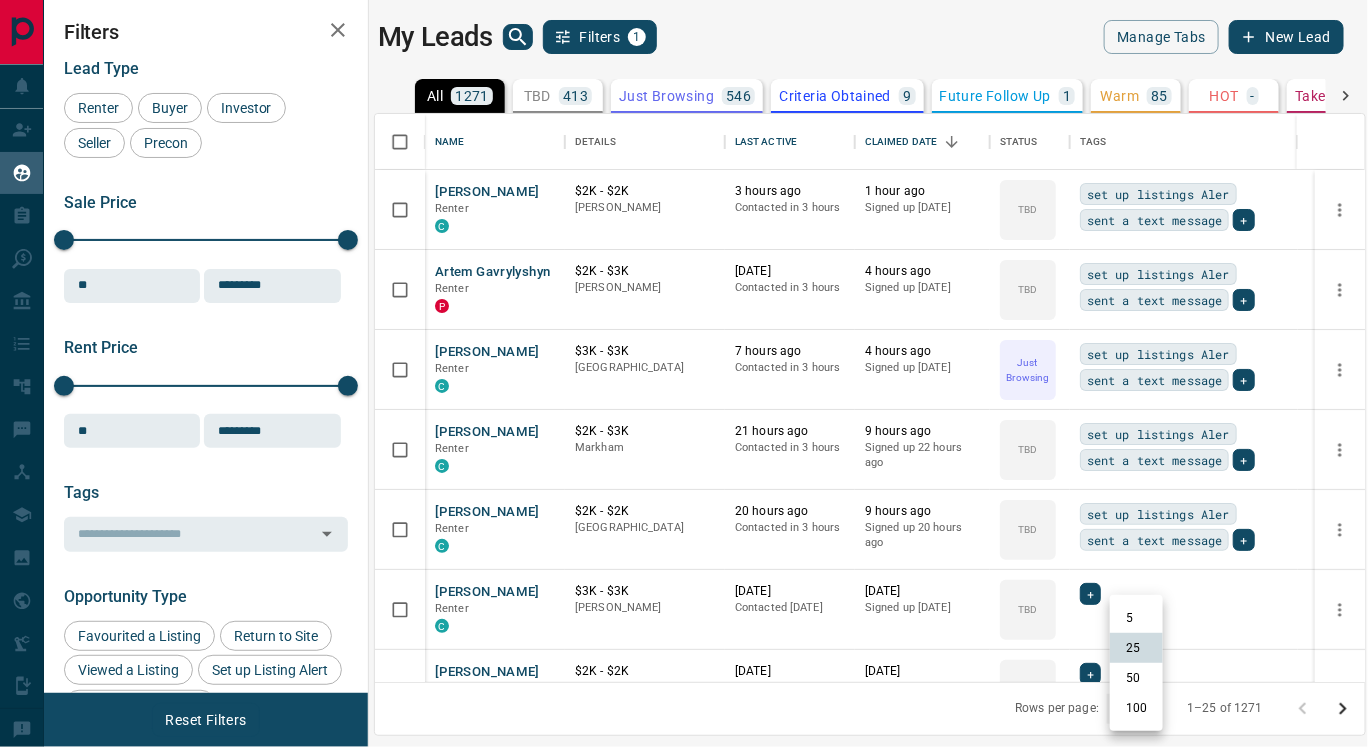 type on "***" 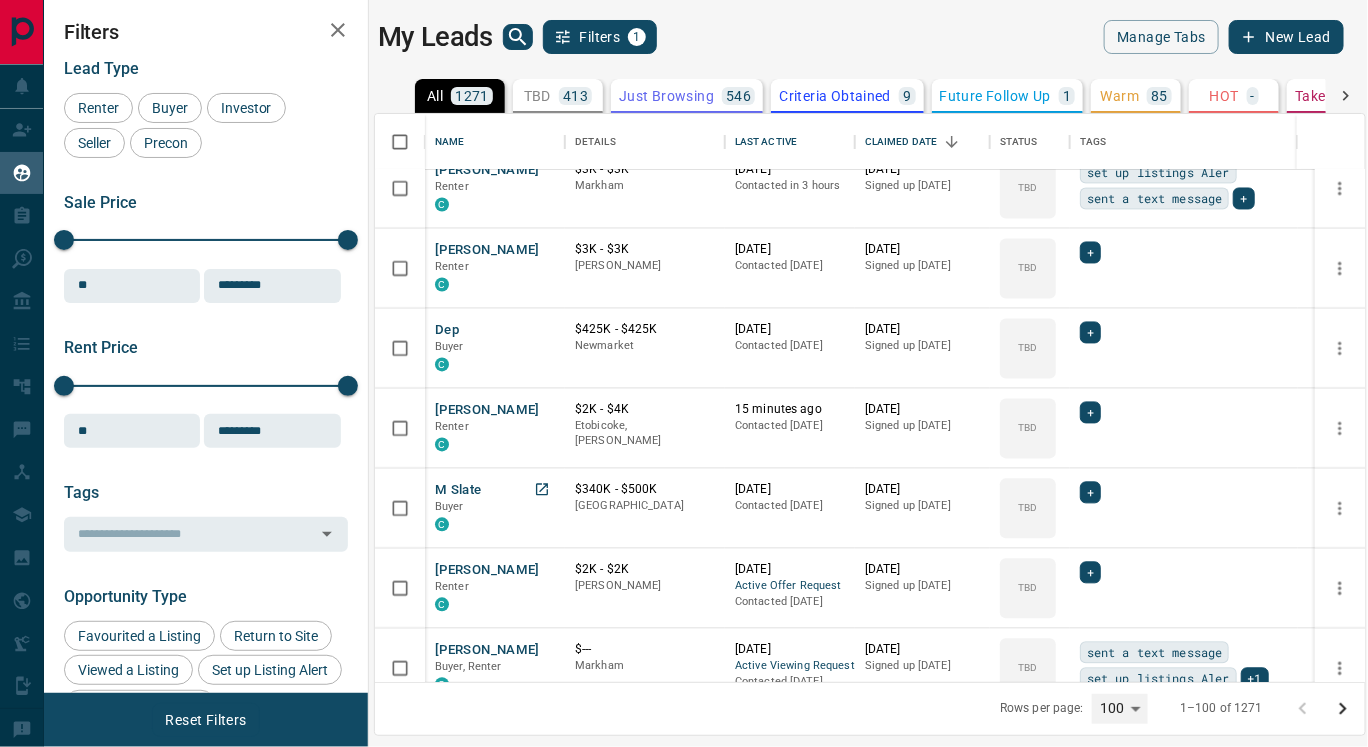 scroll, scrollTop: 1463, scrollLeft: 0, axis: vertical 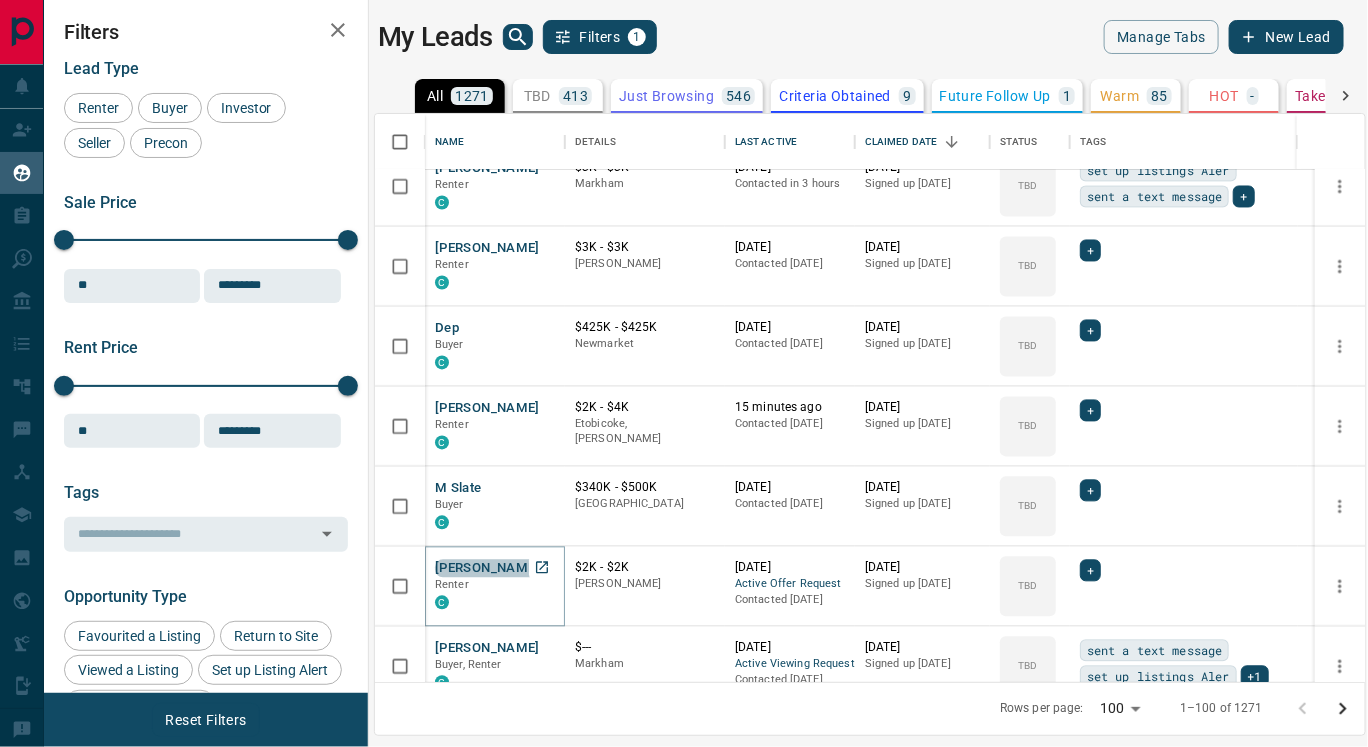 click on "[PERSON_NAME]" at bounding box center [487, 569] 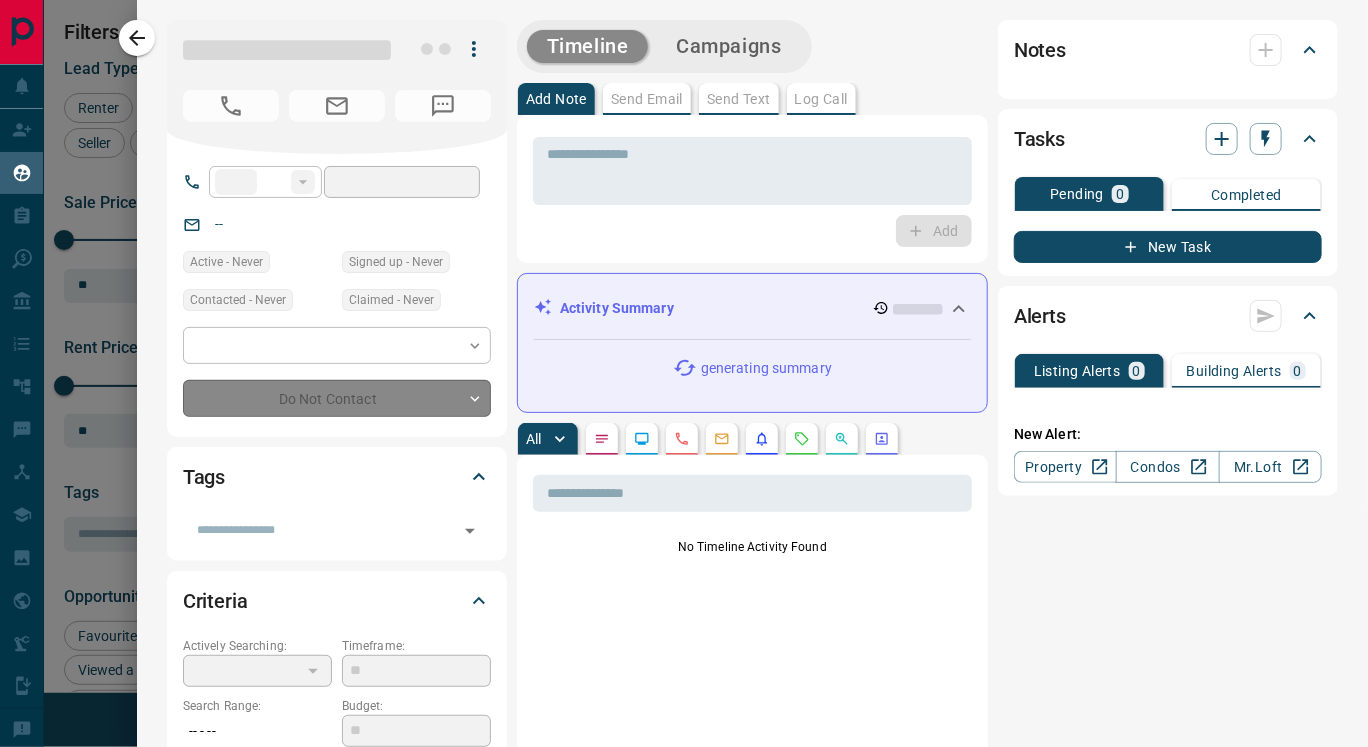 type on "**" 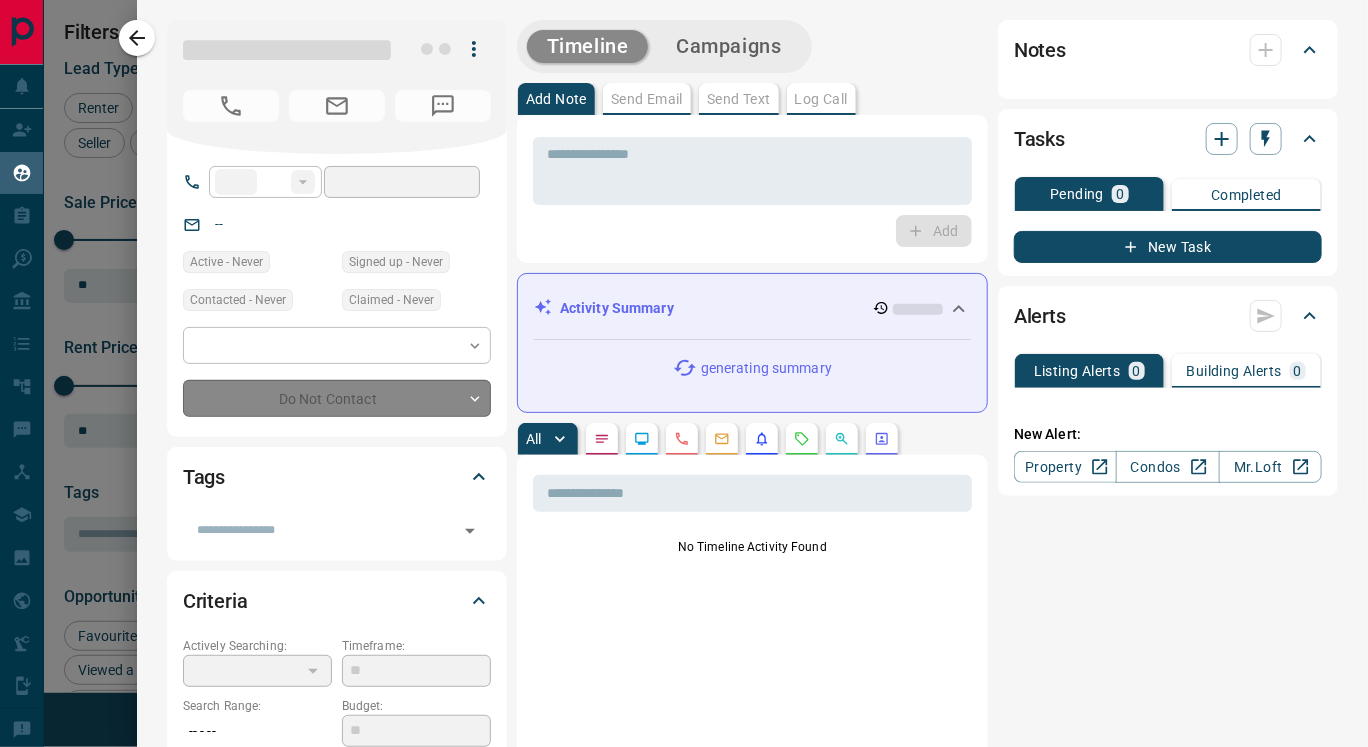 type on "**********" 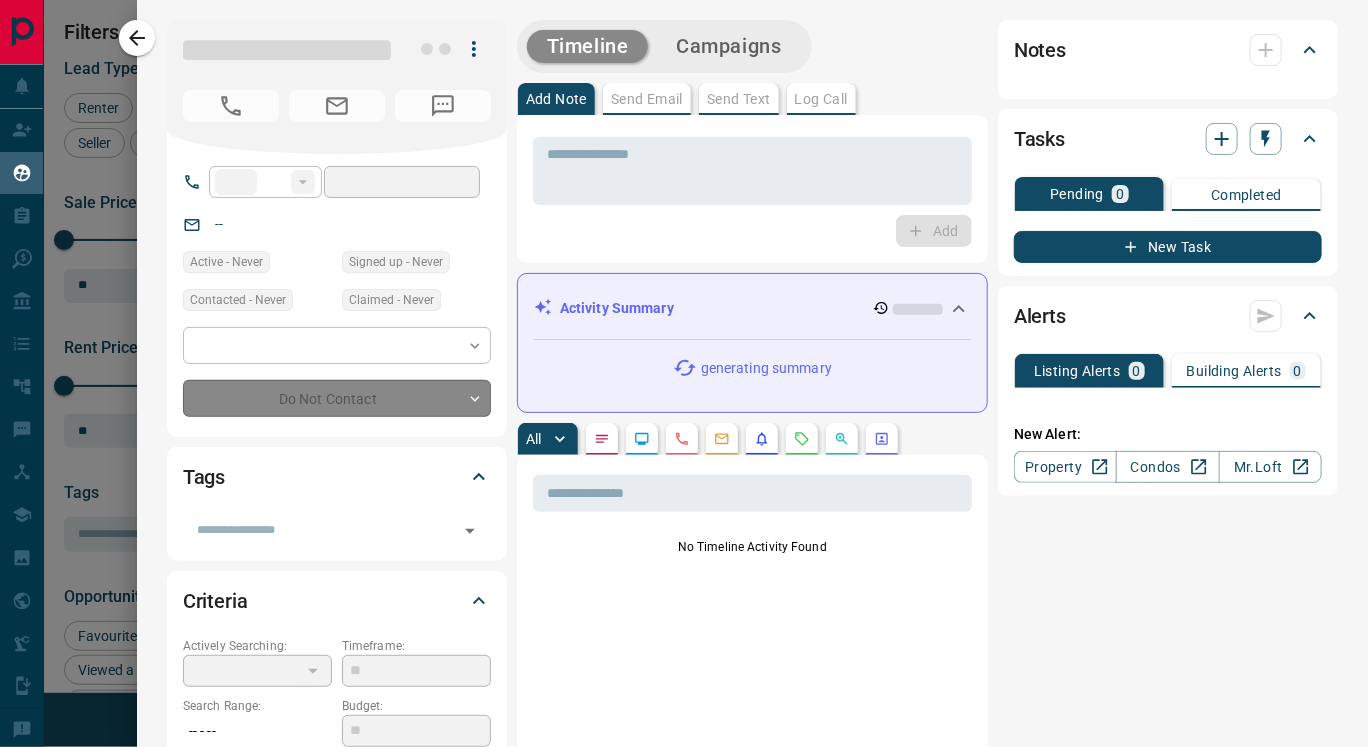 type on "**" 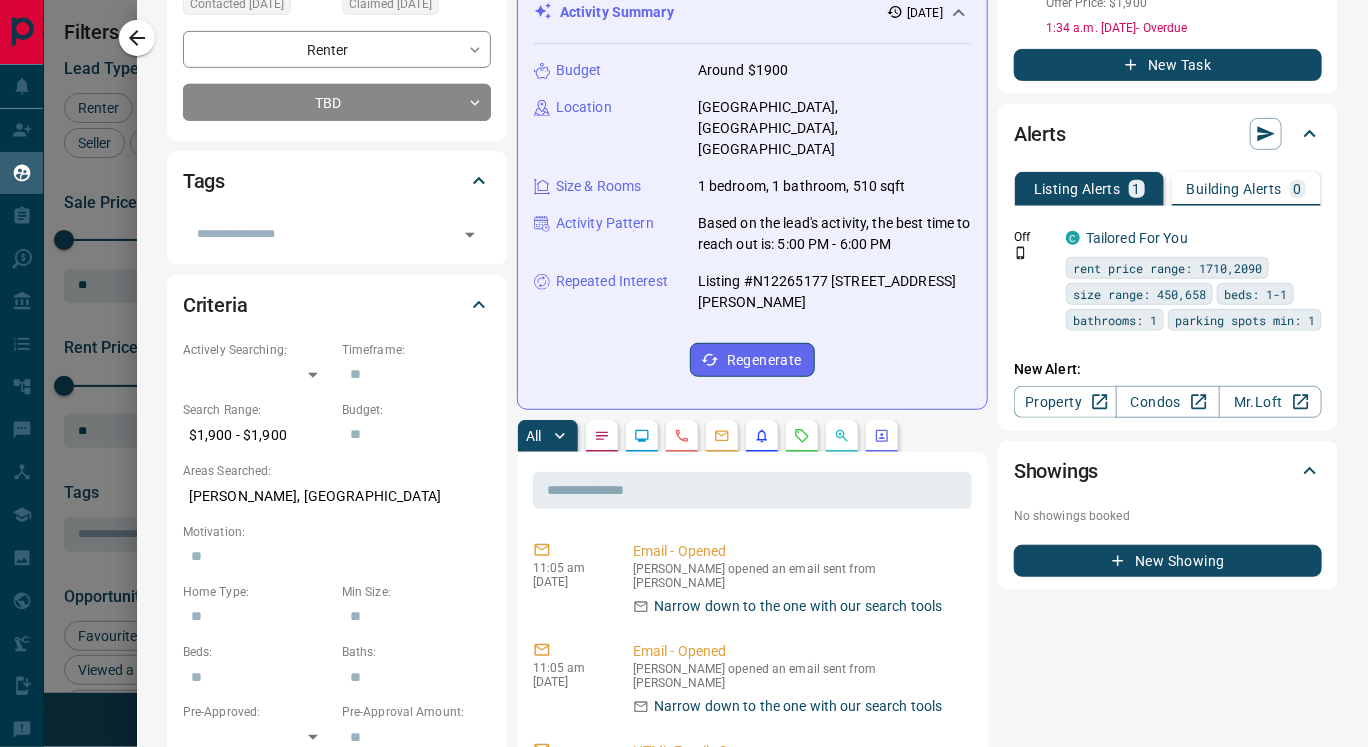 scroll, scrollTop: 301, scrollLeft: 0, axis: vertical 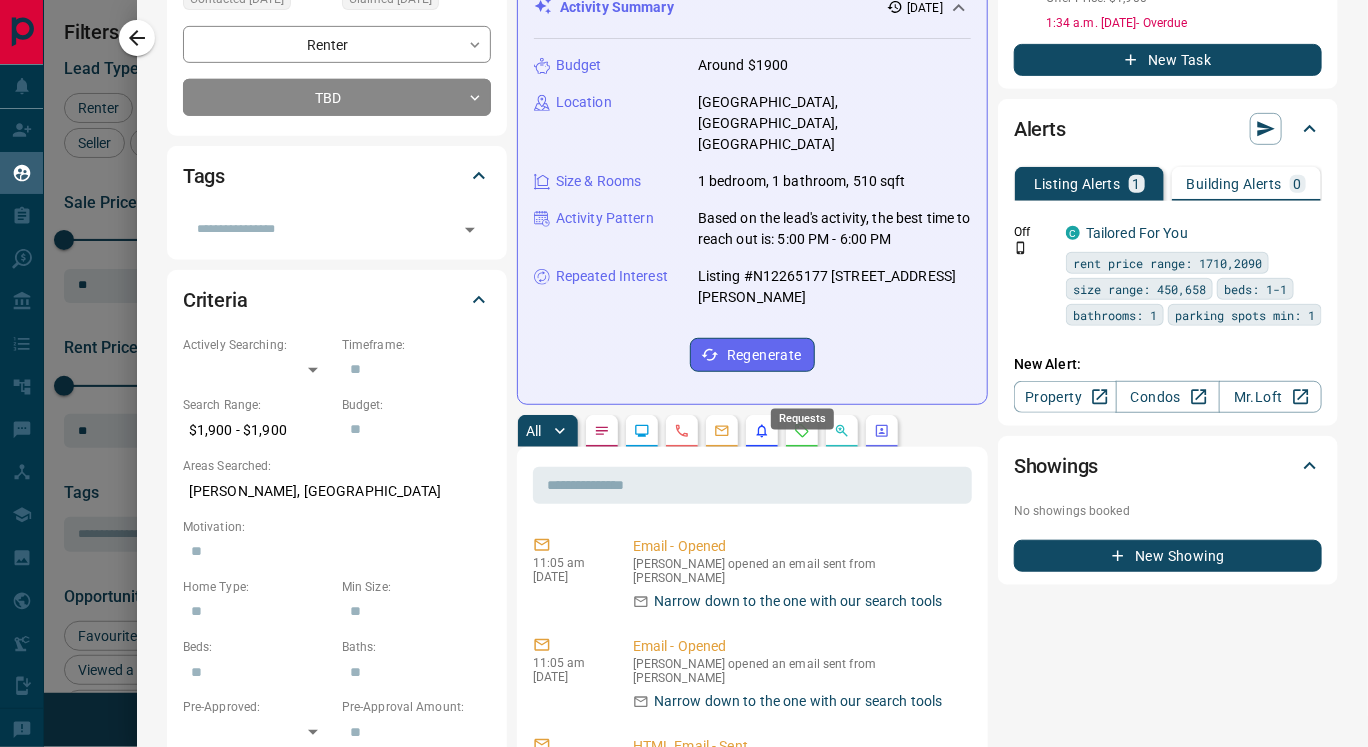 click 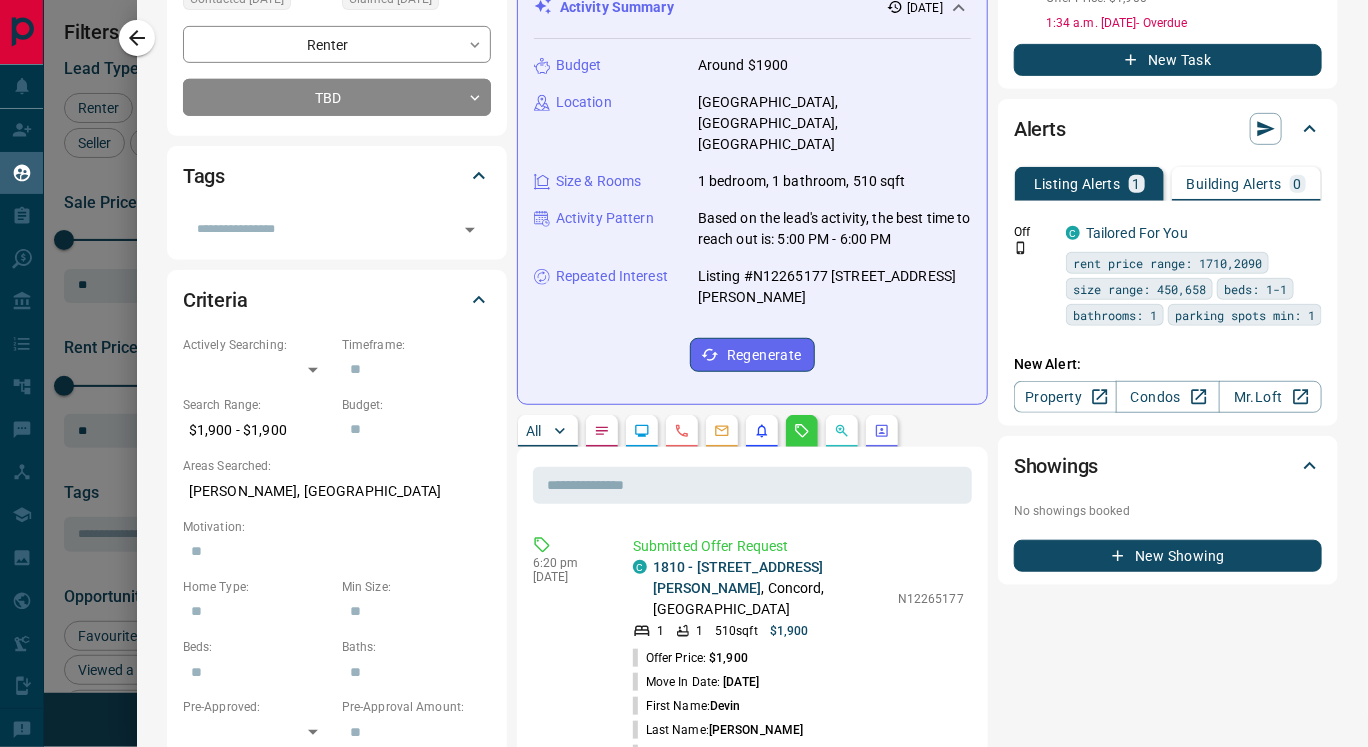 scroll, scrollTop: 0, scrollLeft: 0, axis: both 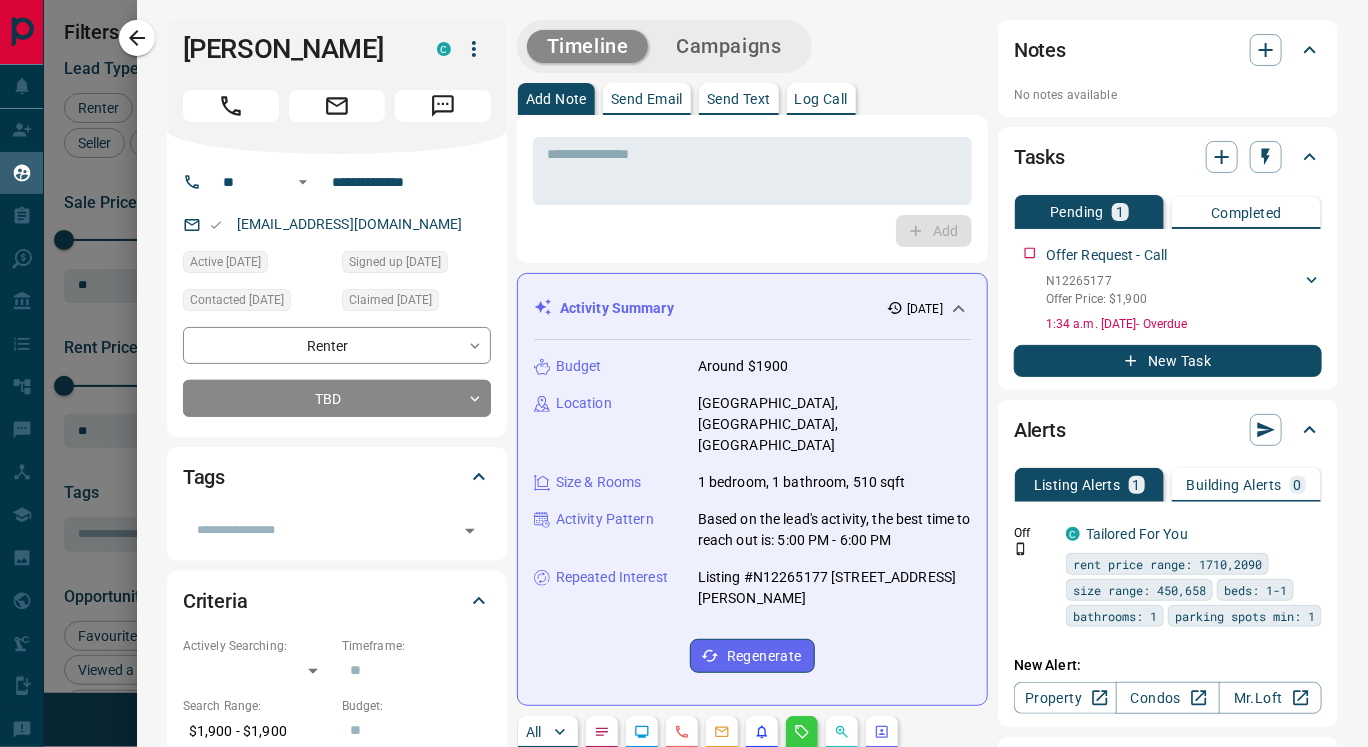 click on "Send Text" at bounding box center [739, 99] 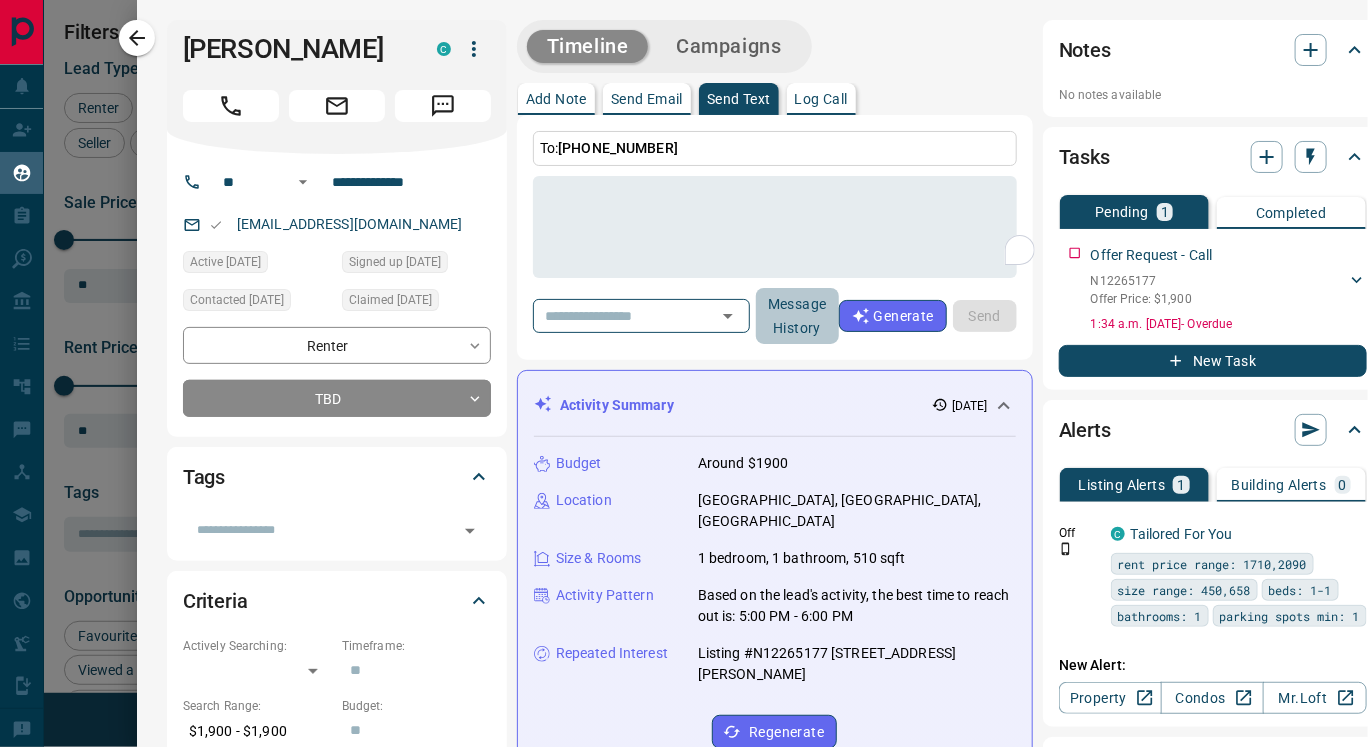click on "Message History" at bounding box center [797, 316] 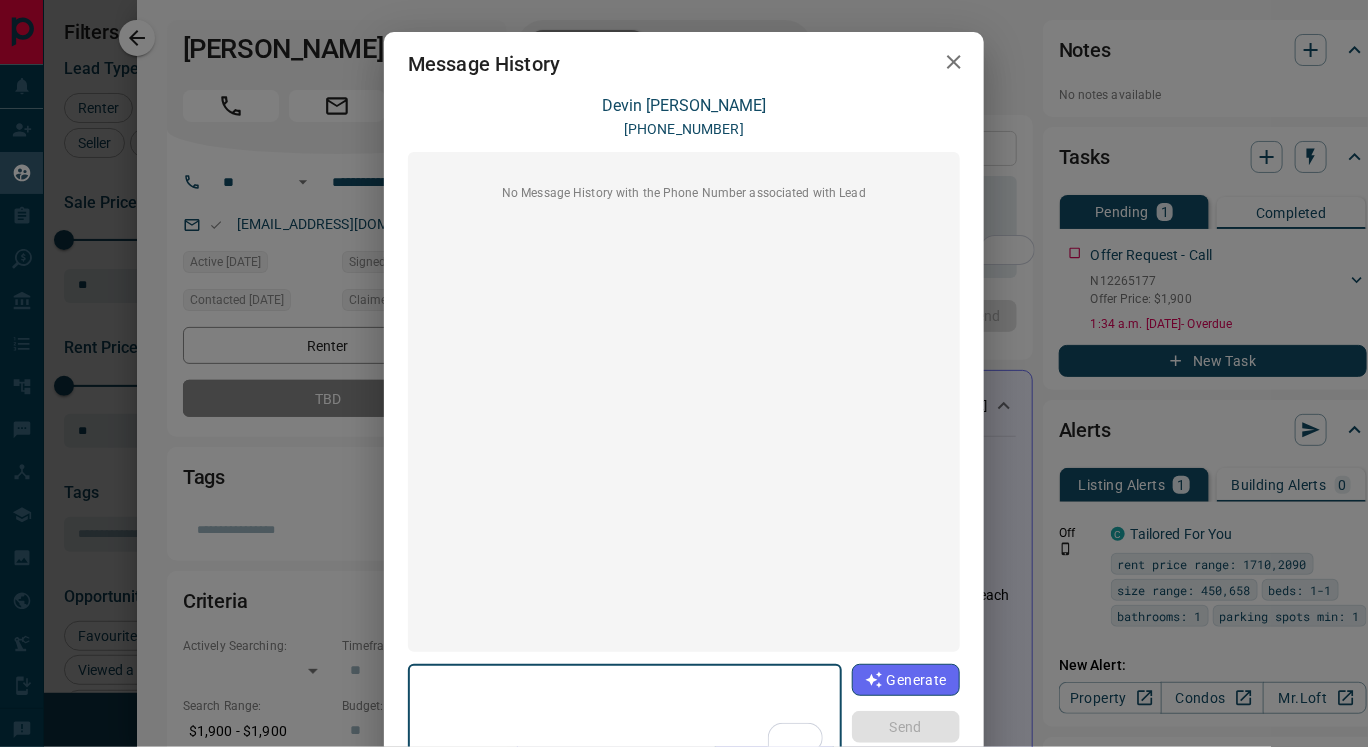 click 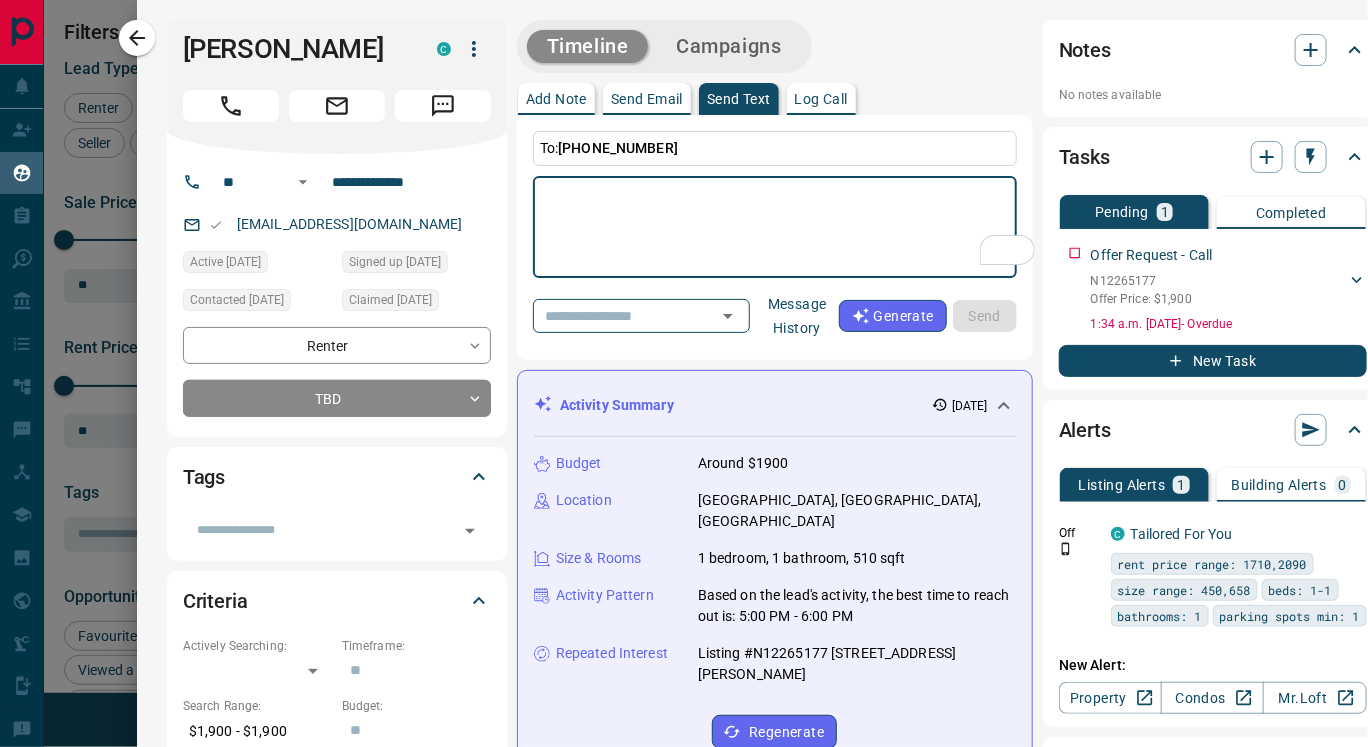 click at bounding box center (775, 227) 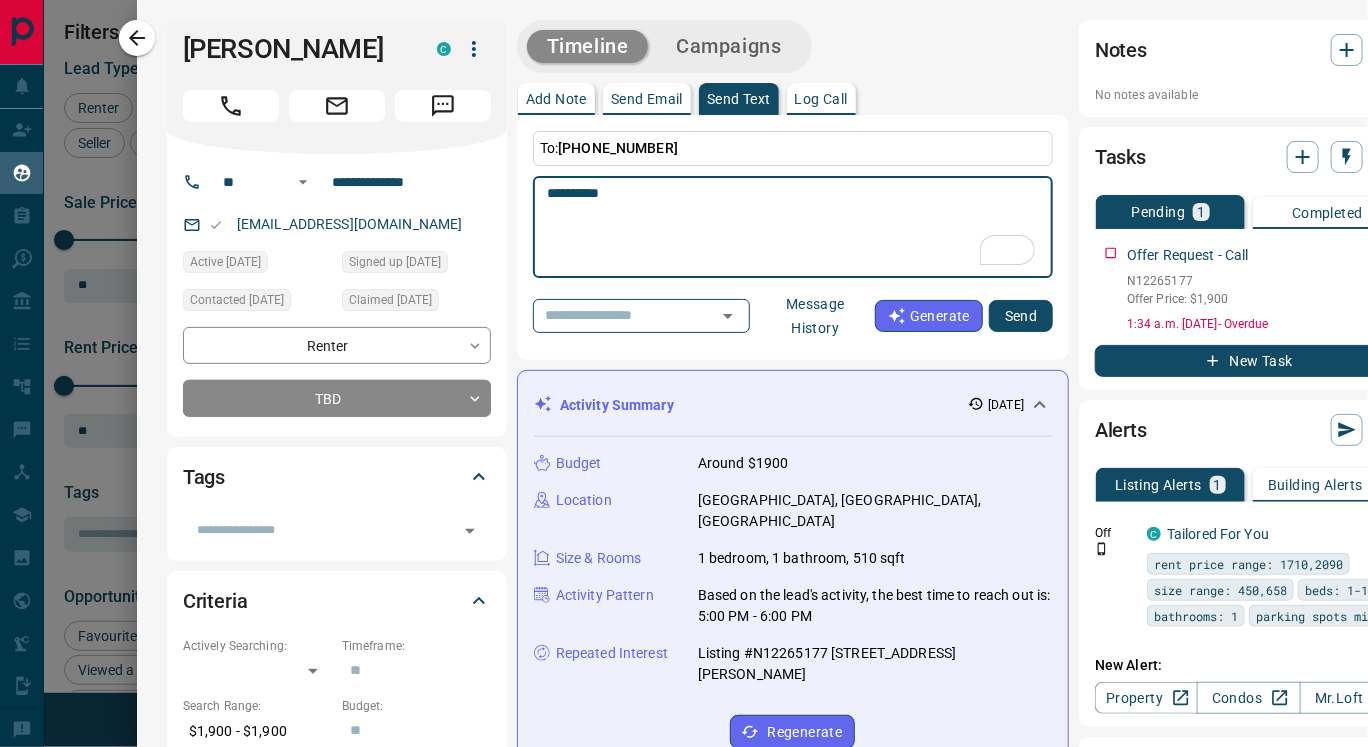 click on "*********" at bounding box center (793, 227) 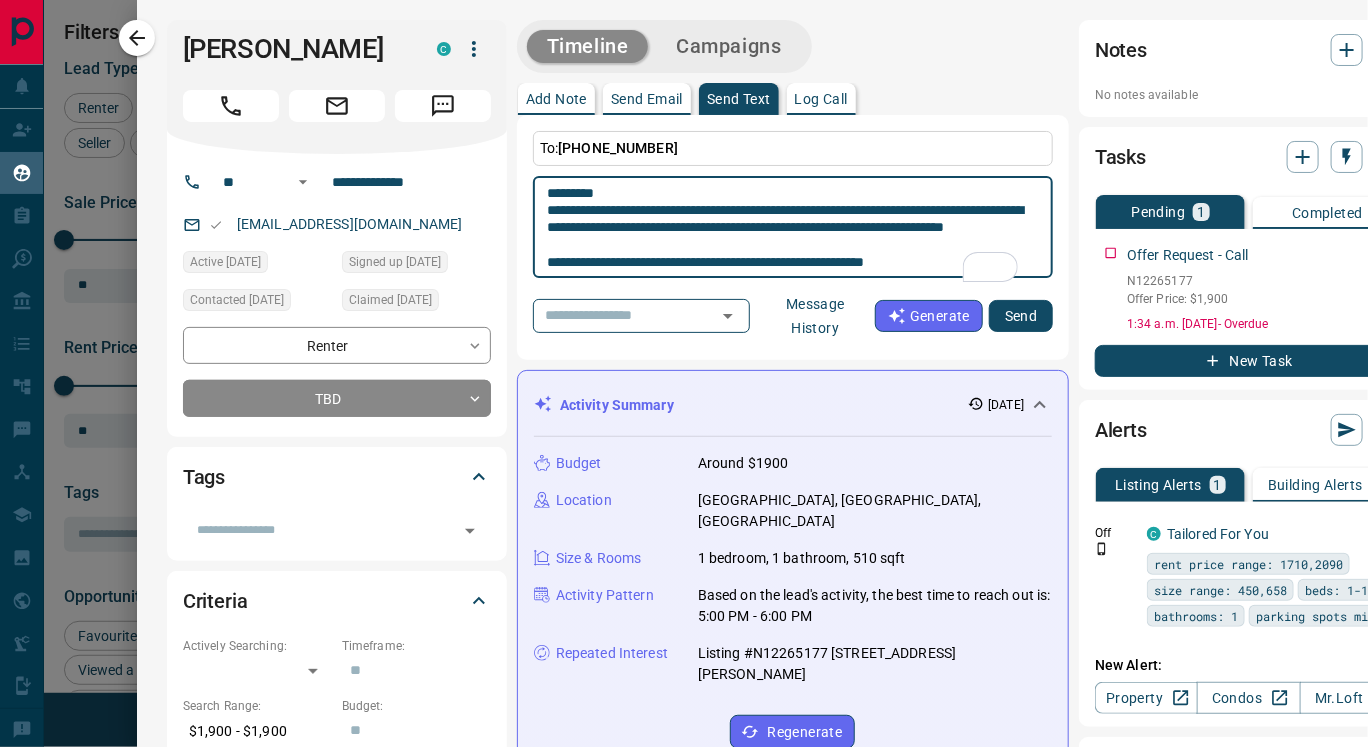 scroll, scrollTop: 87, scrollLeft: 0, axis: vertical 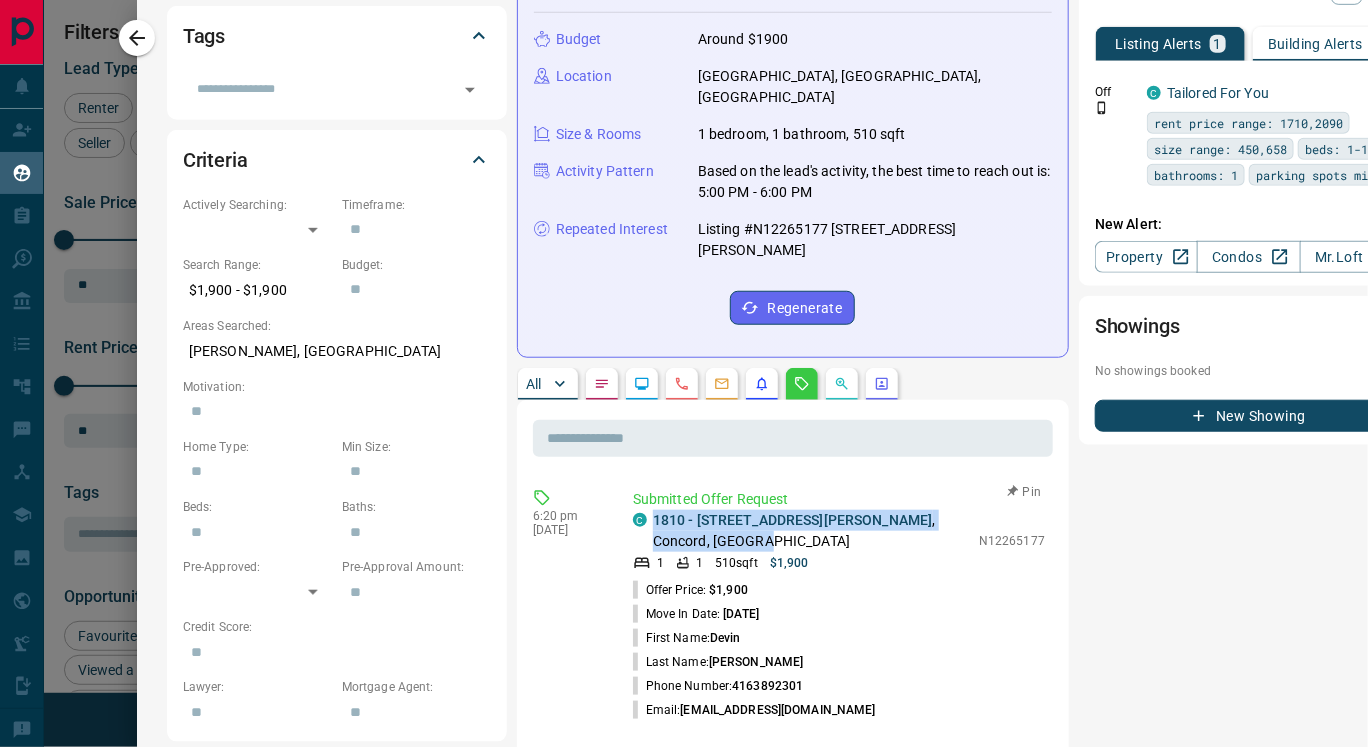 drag, startPoint x: 656, startPoint y: 465, endPoint x: 936, endPoint y: 474, distance: 280.1446 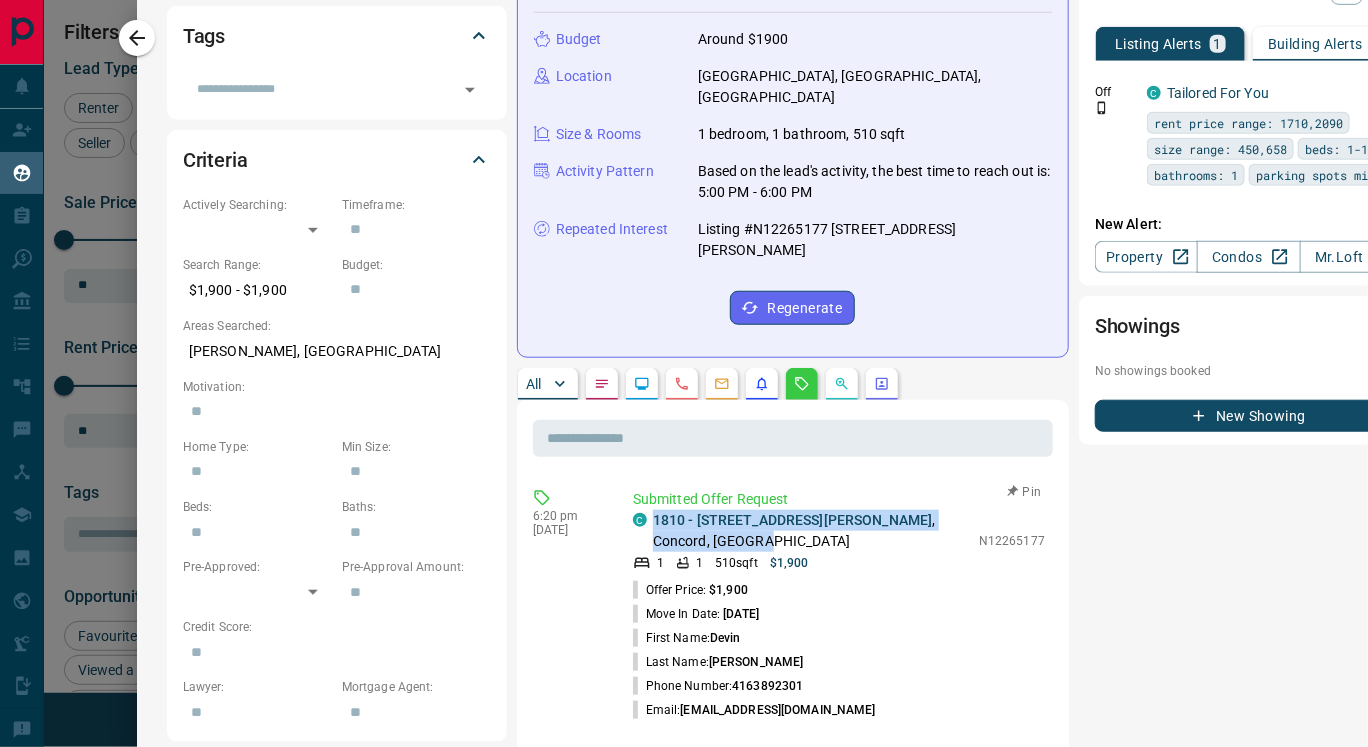 click on "C 1810 - [STREET_ADDRESS][PERSON_NAME]" at bounding box center [801, 531] 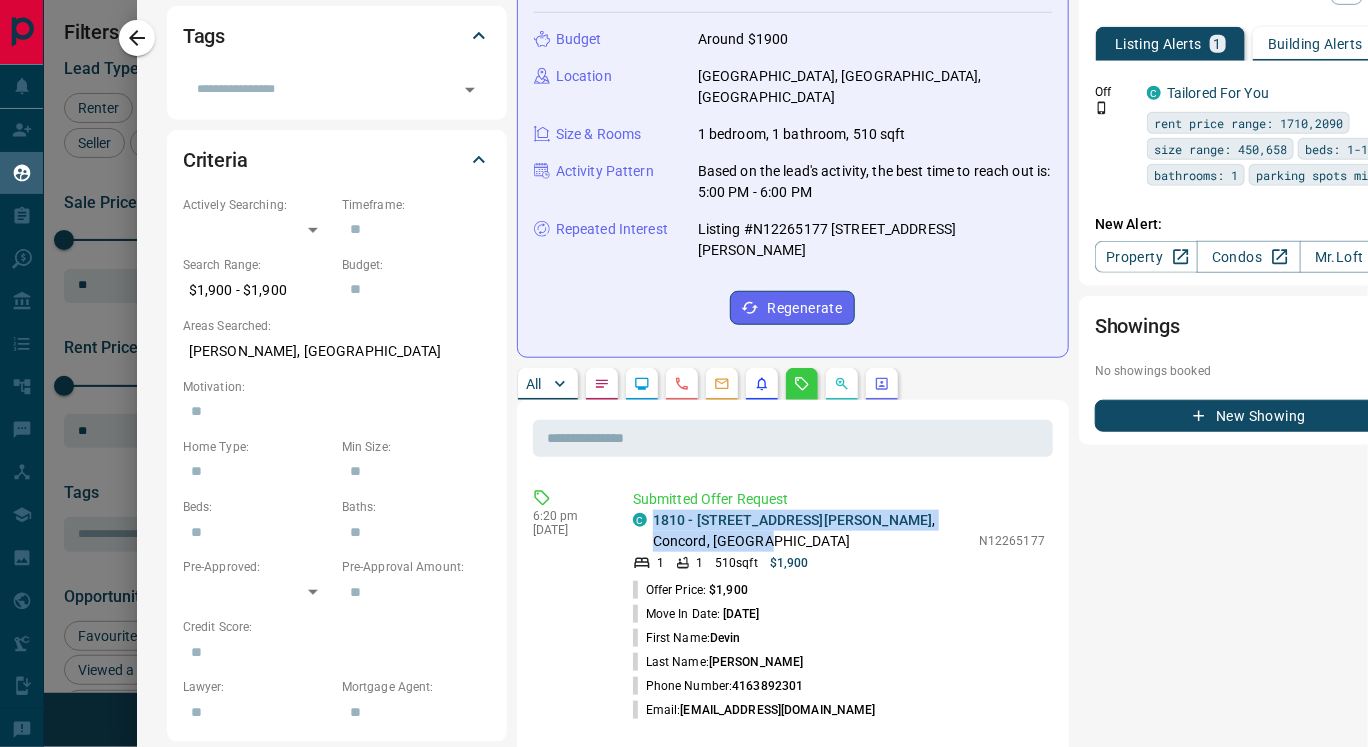 scroll, scrollTop: 0, scrollLeft: 12, axis: horizontal 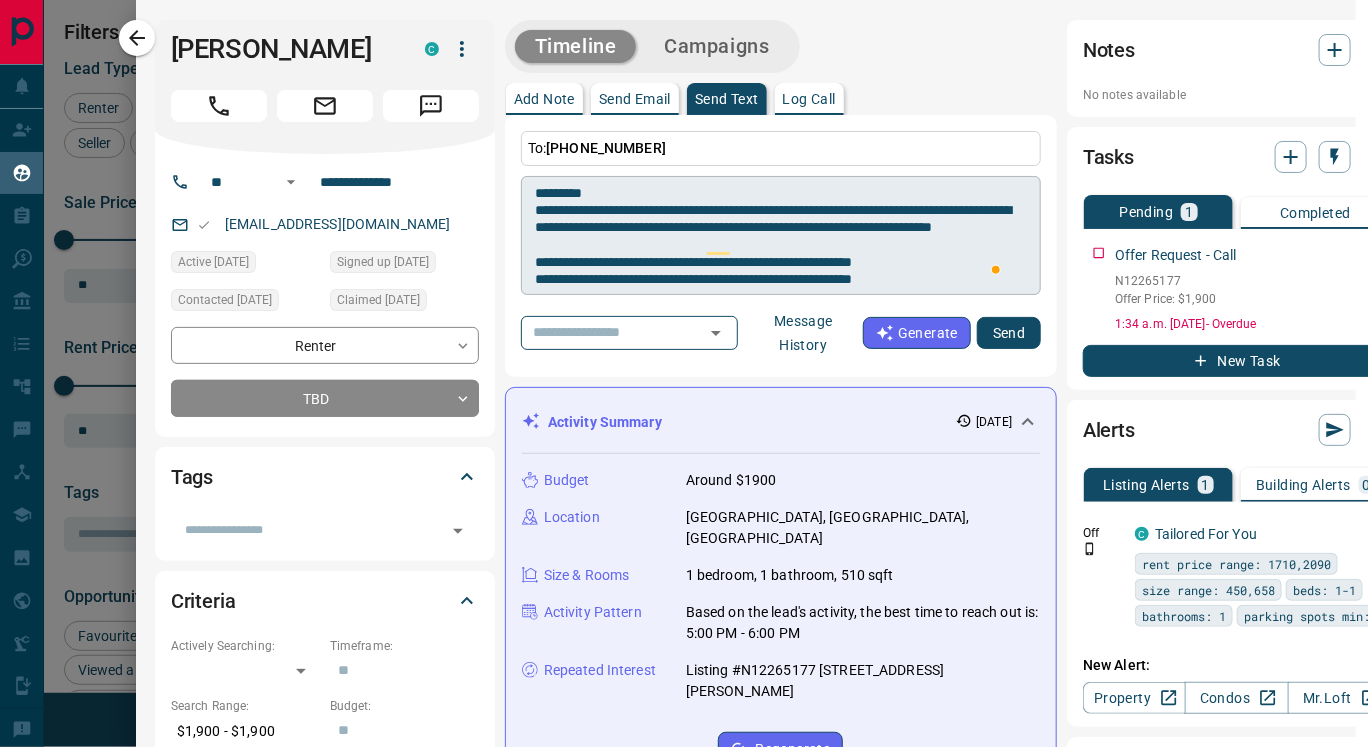 click on "**********" at bounding box center [781, 236] 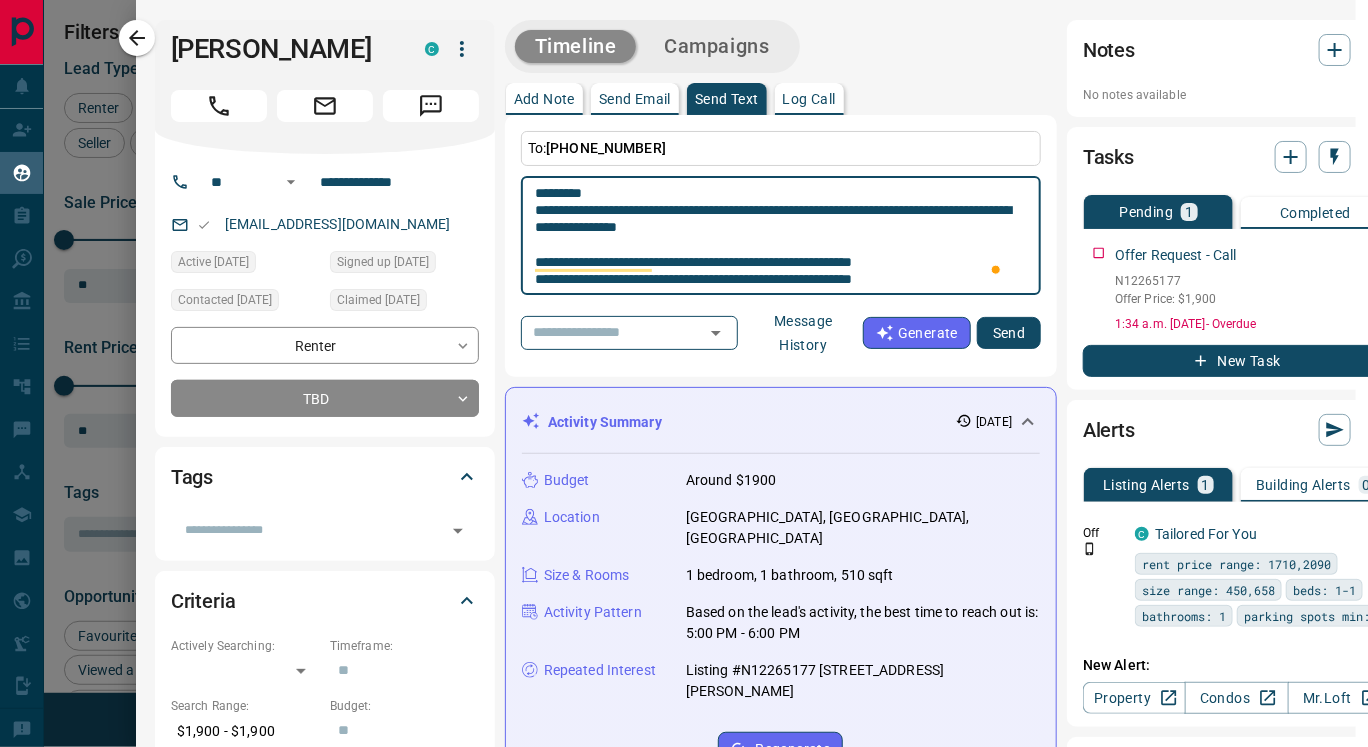 paste on "**********" 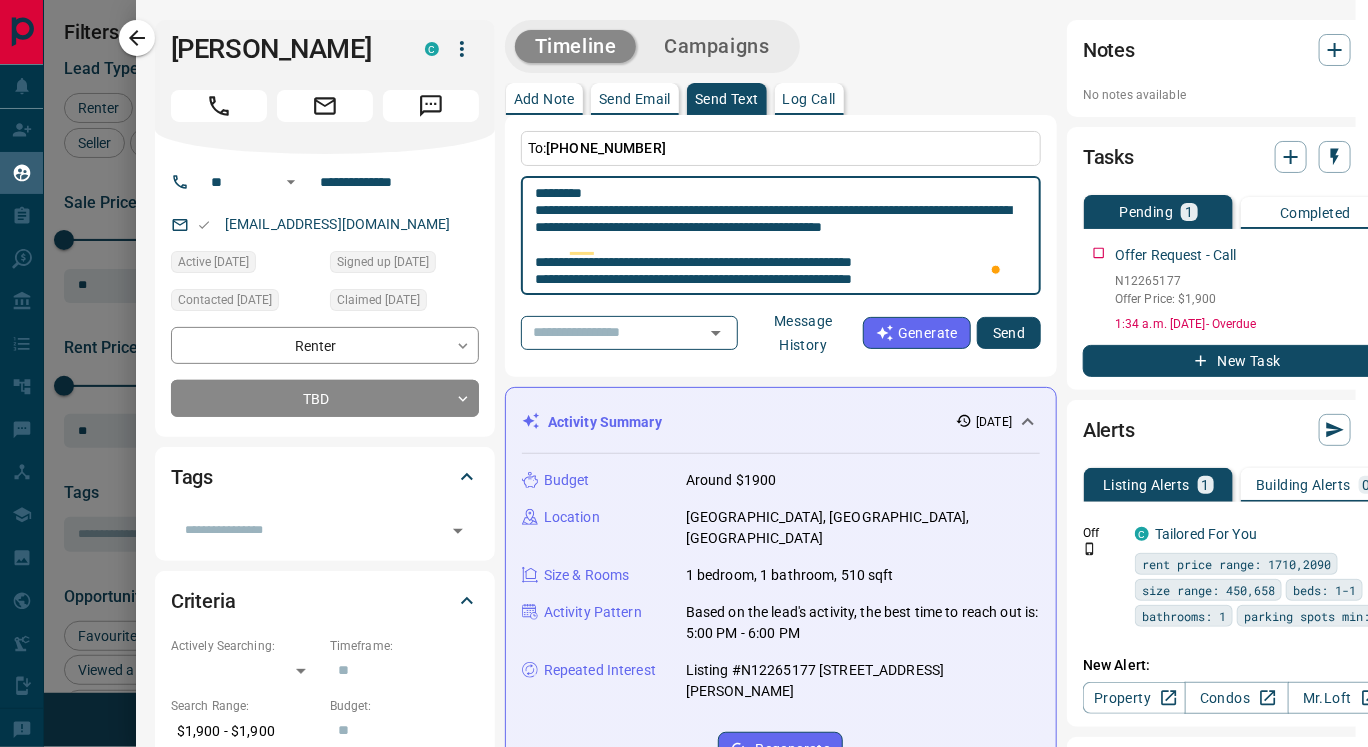 click on "**********" at bounding box center [781, 236] 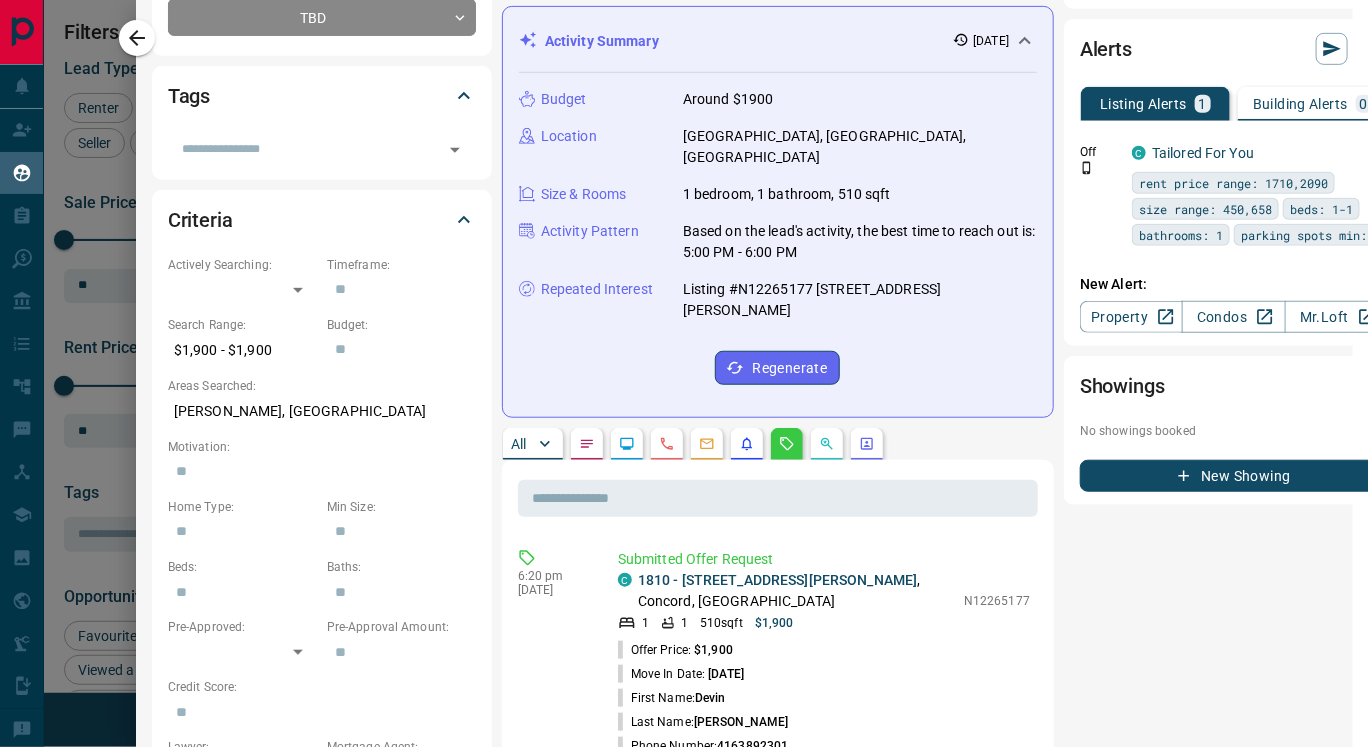 scroll, scrollTop: 435, scrollLeft: 12, axis: both 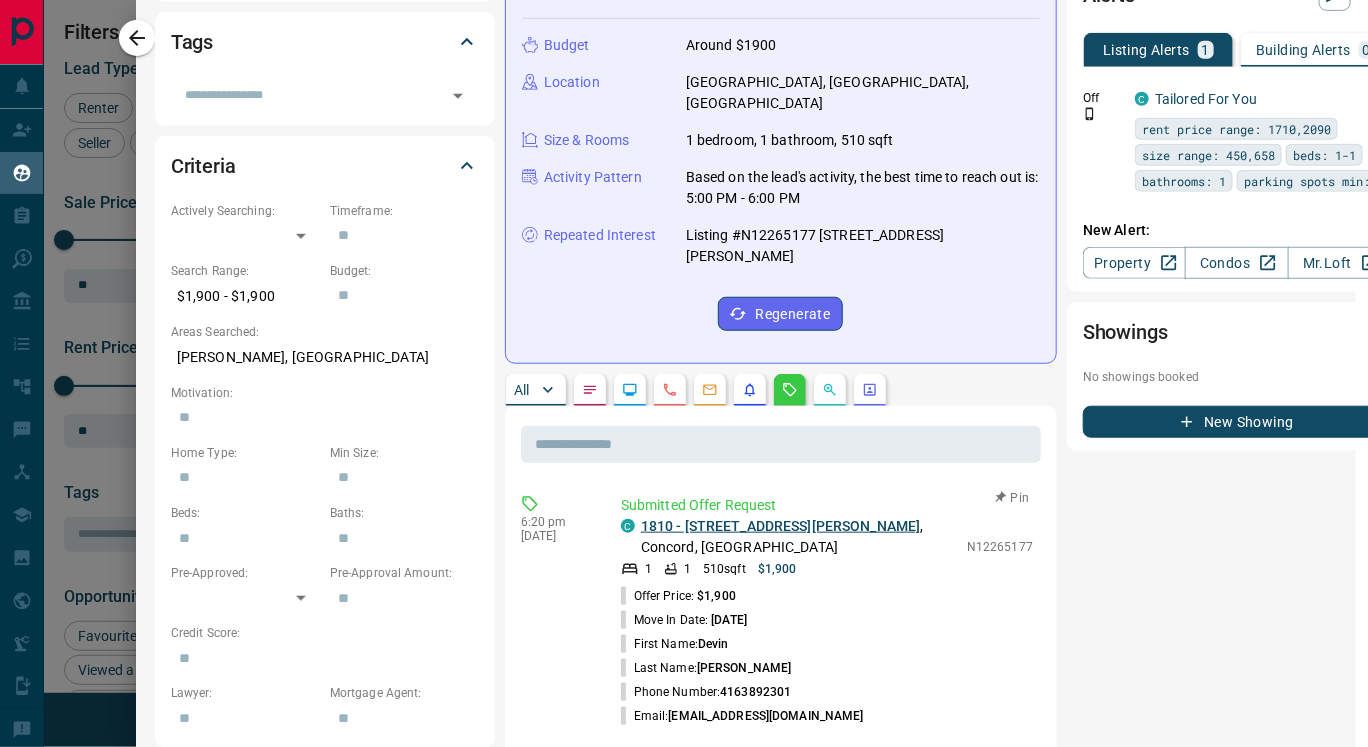 click on "1810 - [STREET_ADDRESS][PERSON_NAME]" at bounding box center [781, 526] 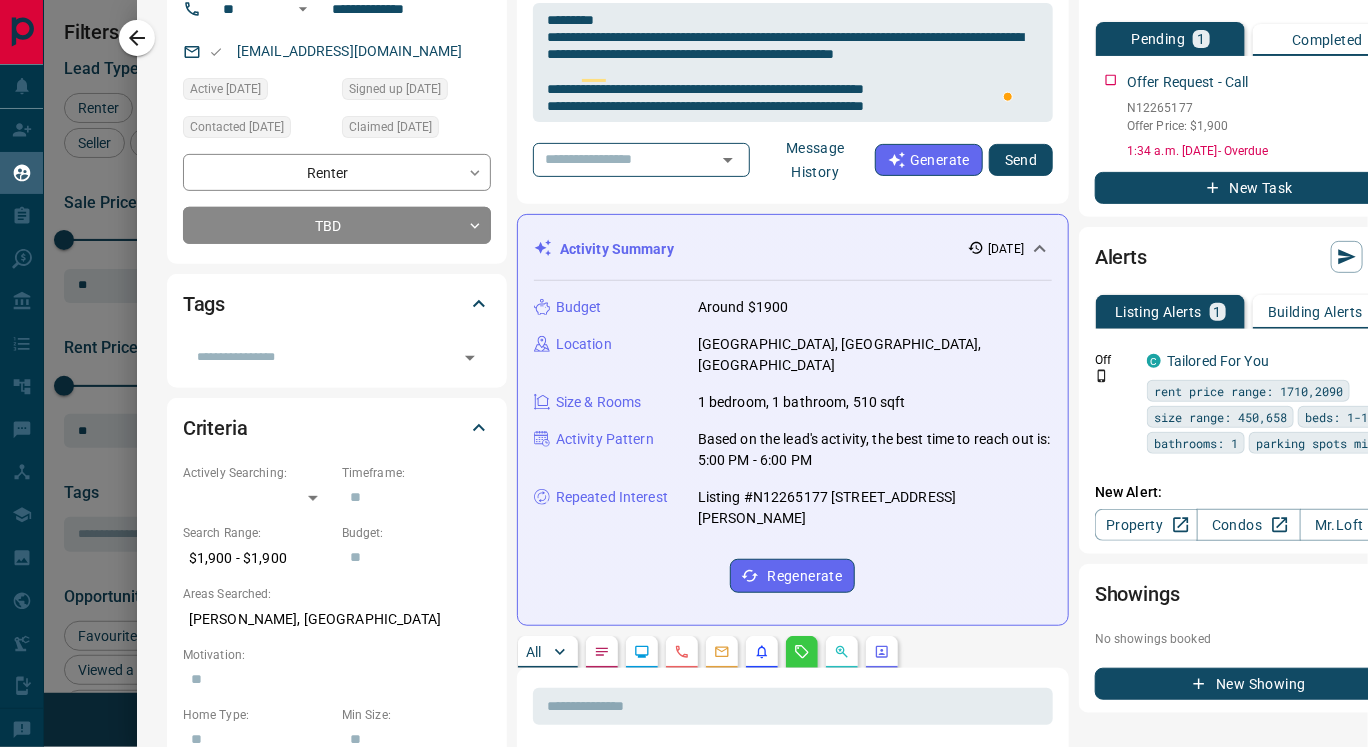 scroll, scrollTop: 159, scrollLeft: 0, axis: vertical 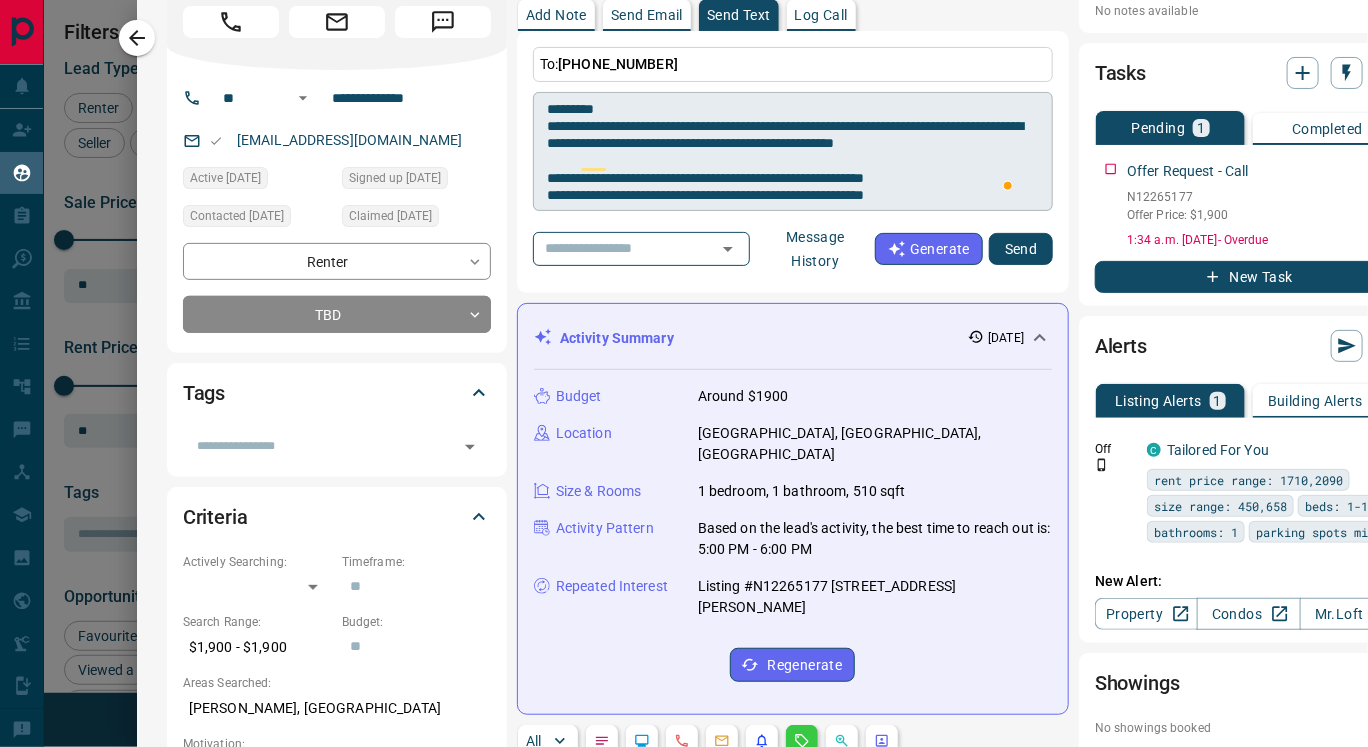 click on "**********" at bounding box center [793, 152] 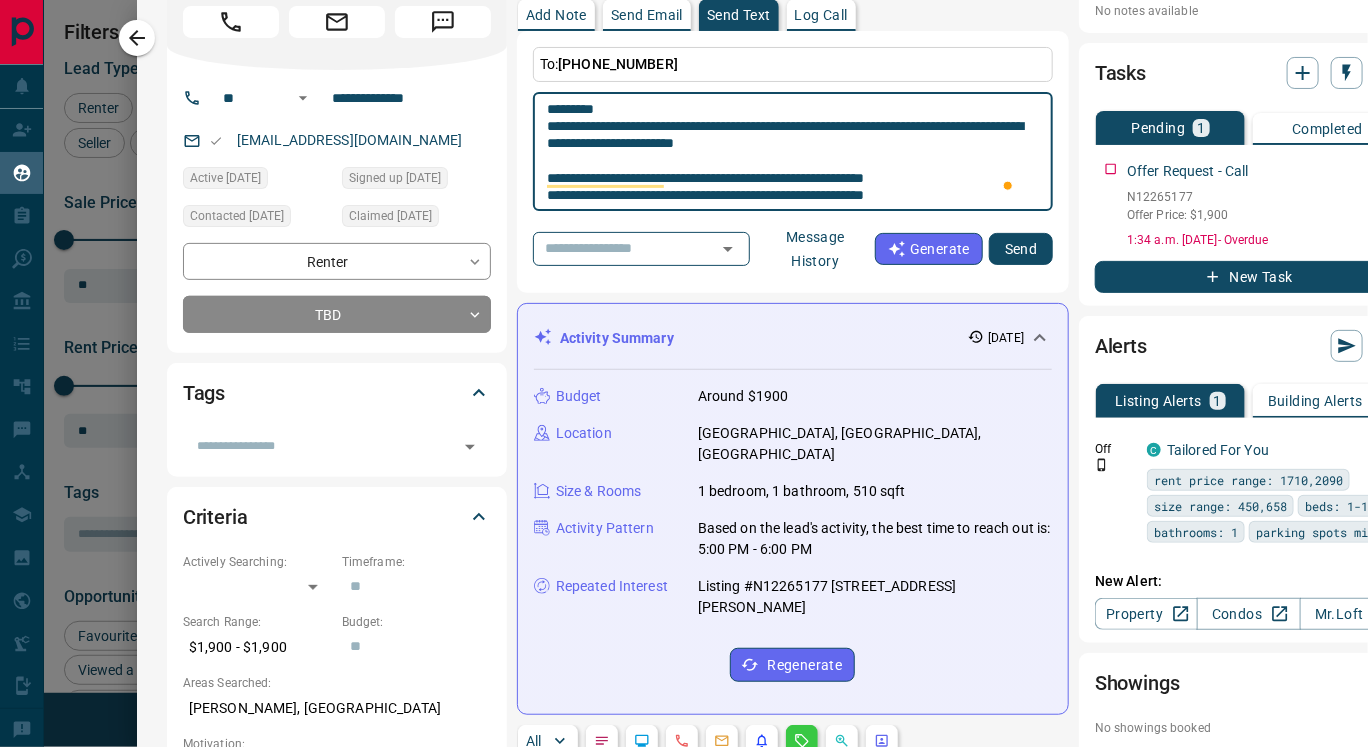 scroll, scrollTop: 15, scrollLeft: 0, axis: vertical 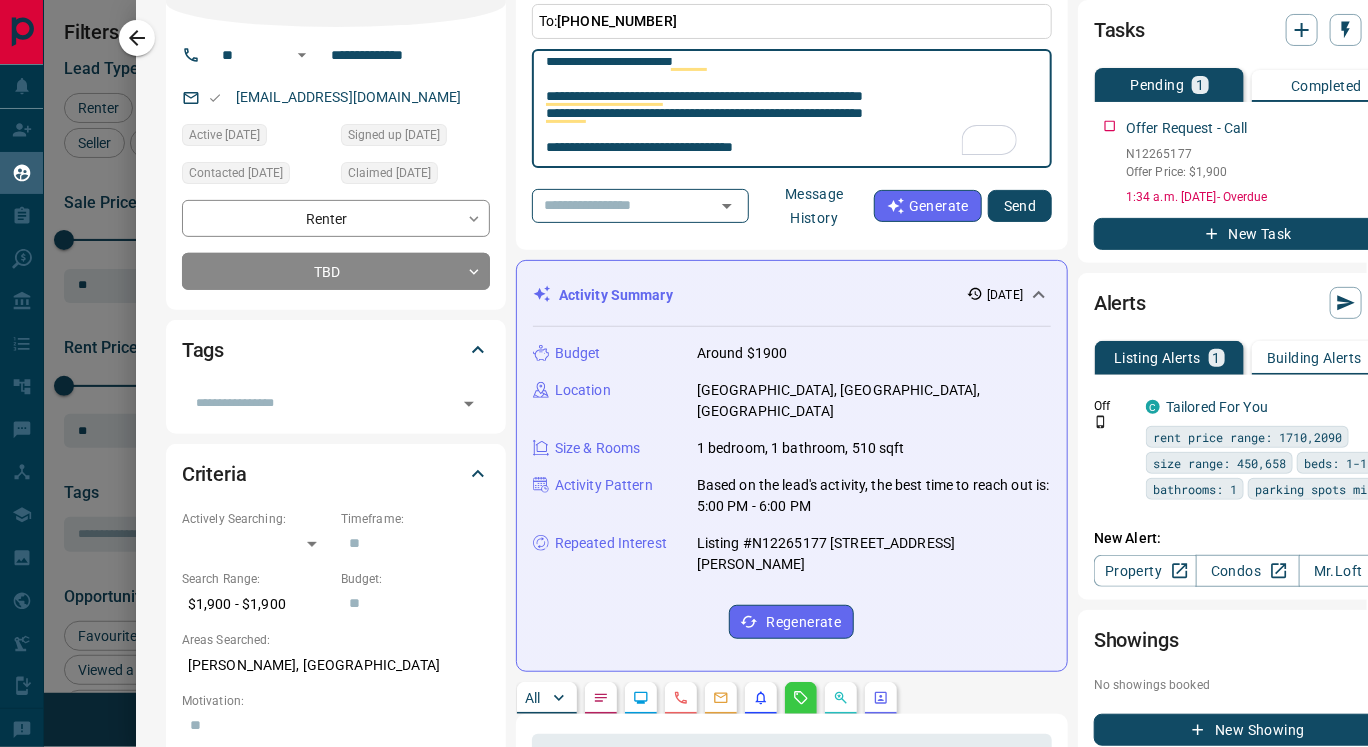 click on "**********" at bounding box center [792, 109] 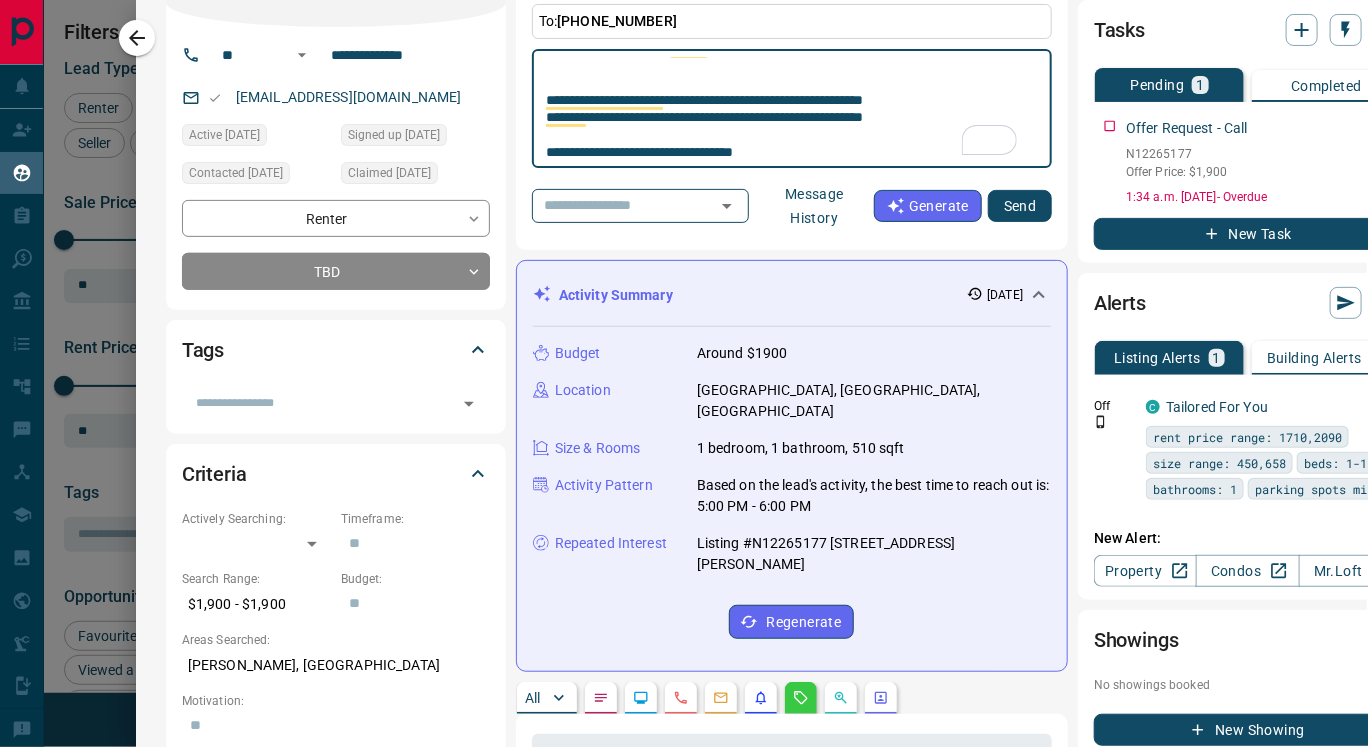 paste on "**********" 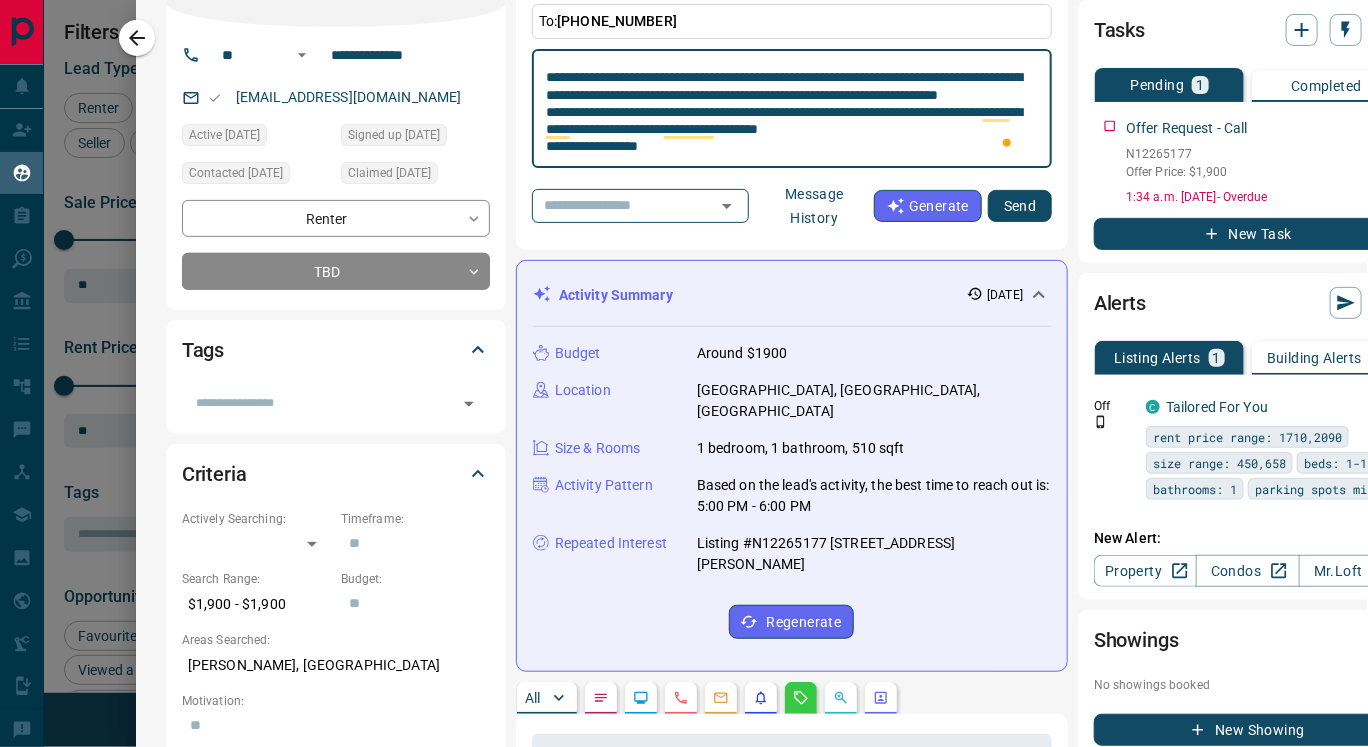 click on "**********" at bounding box center [792, 109] 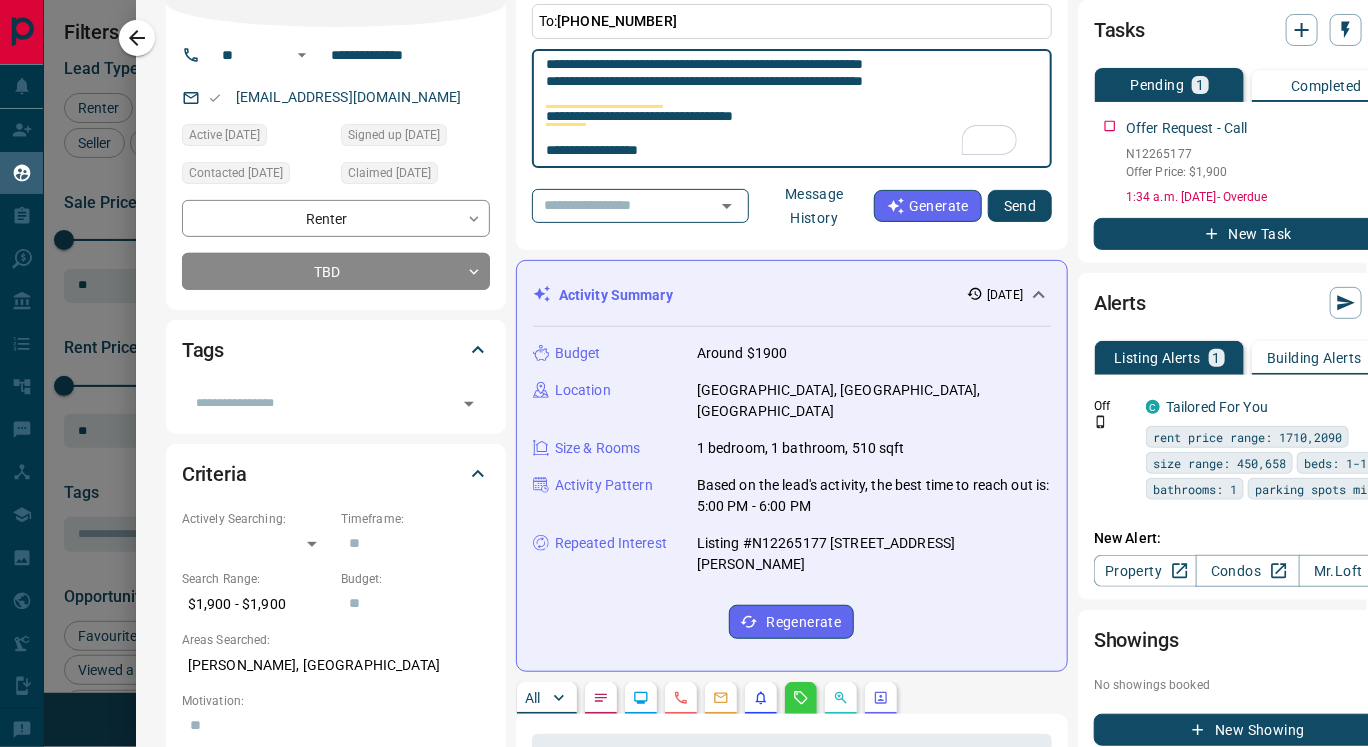 click on "**********" at bounding box center [792, 109] 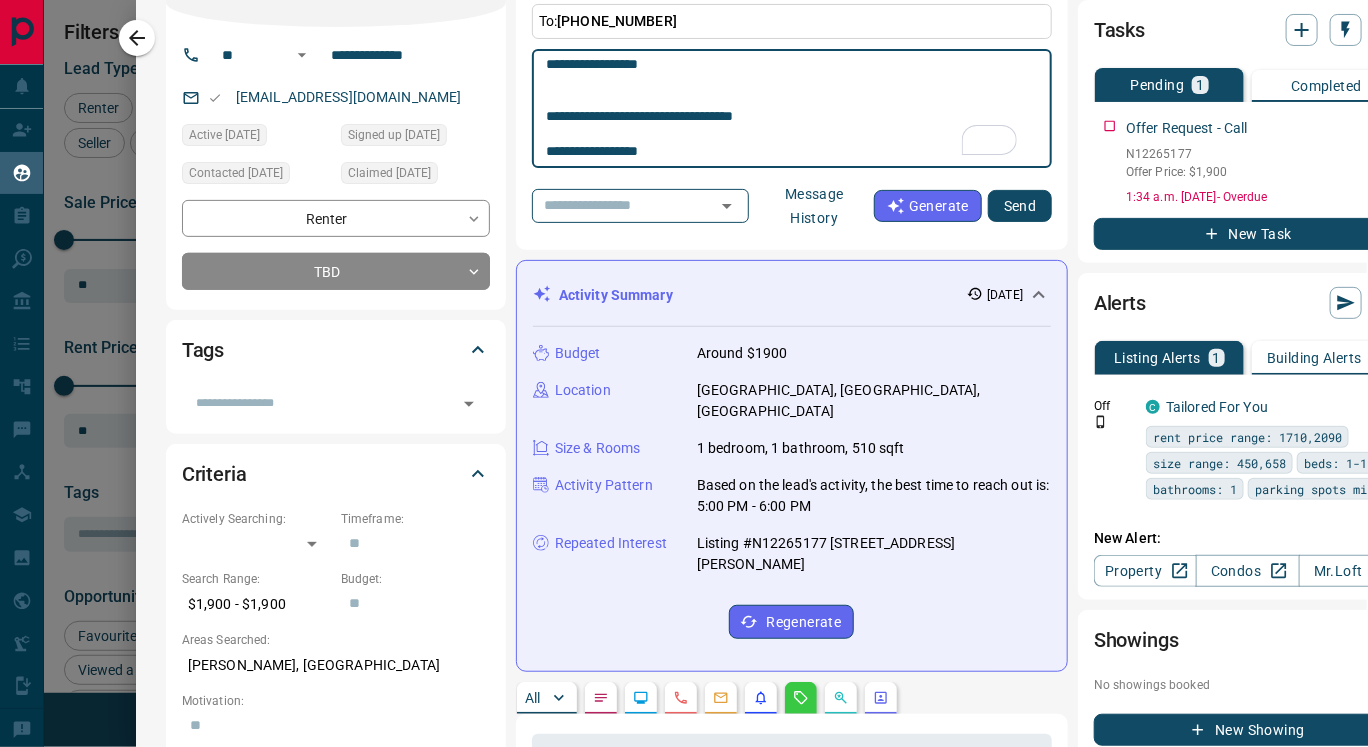 click on "**********" at bounding box center [792, 109] 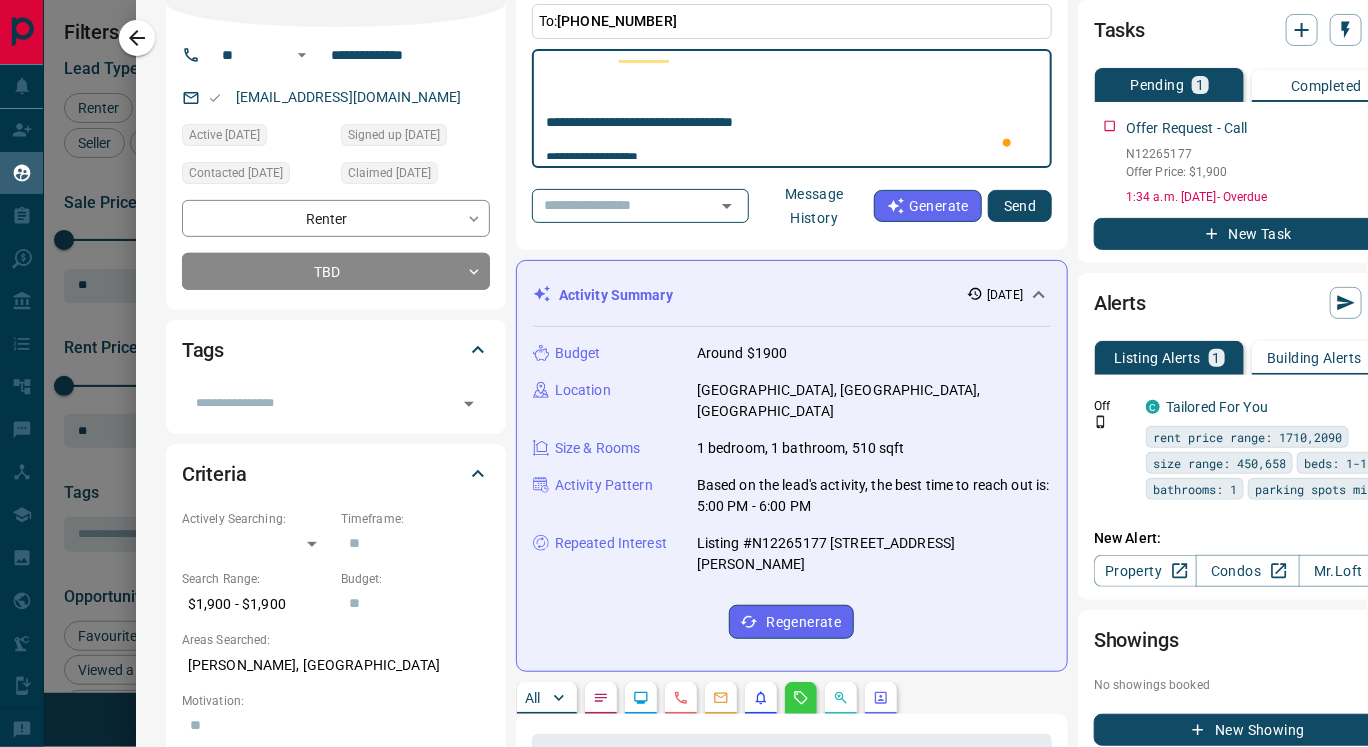click on "**********" at bounding box center [792, 108] 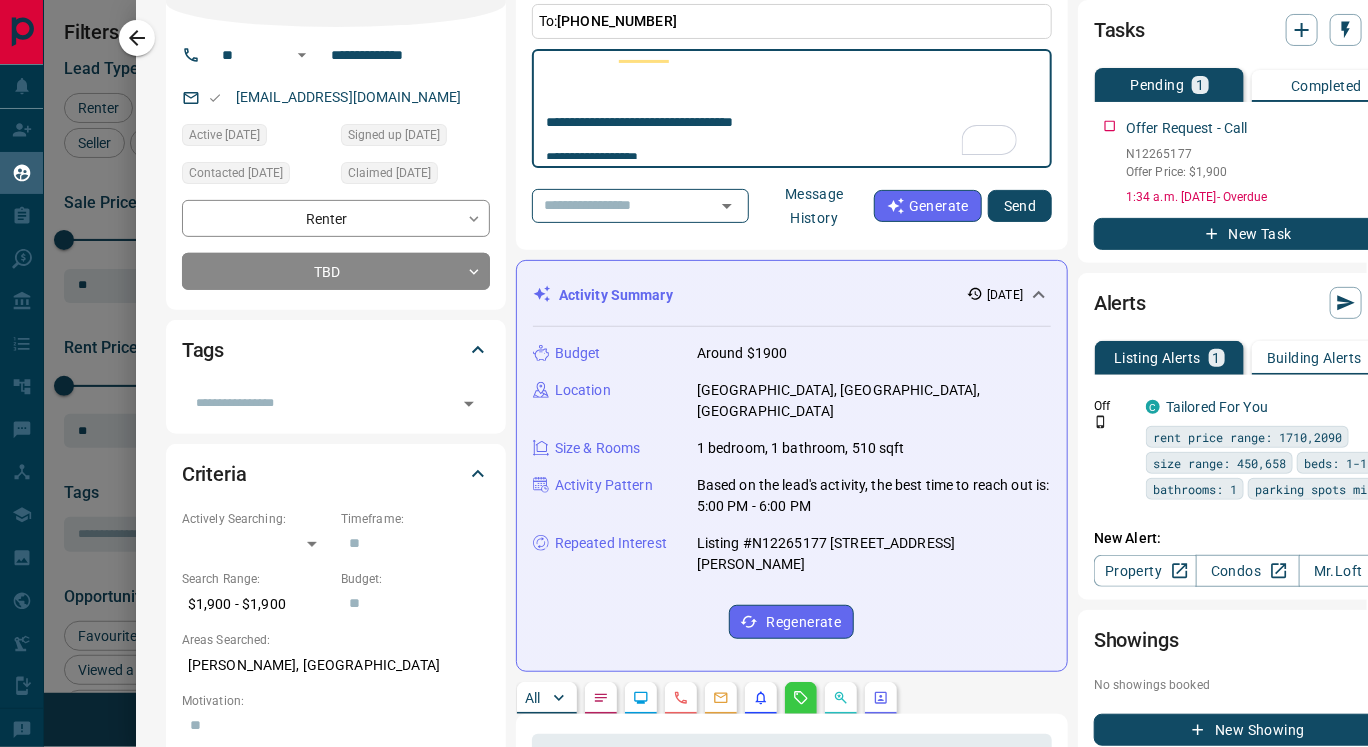 click on "**********" at bounding box center (792, 109) 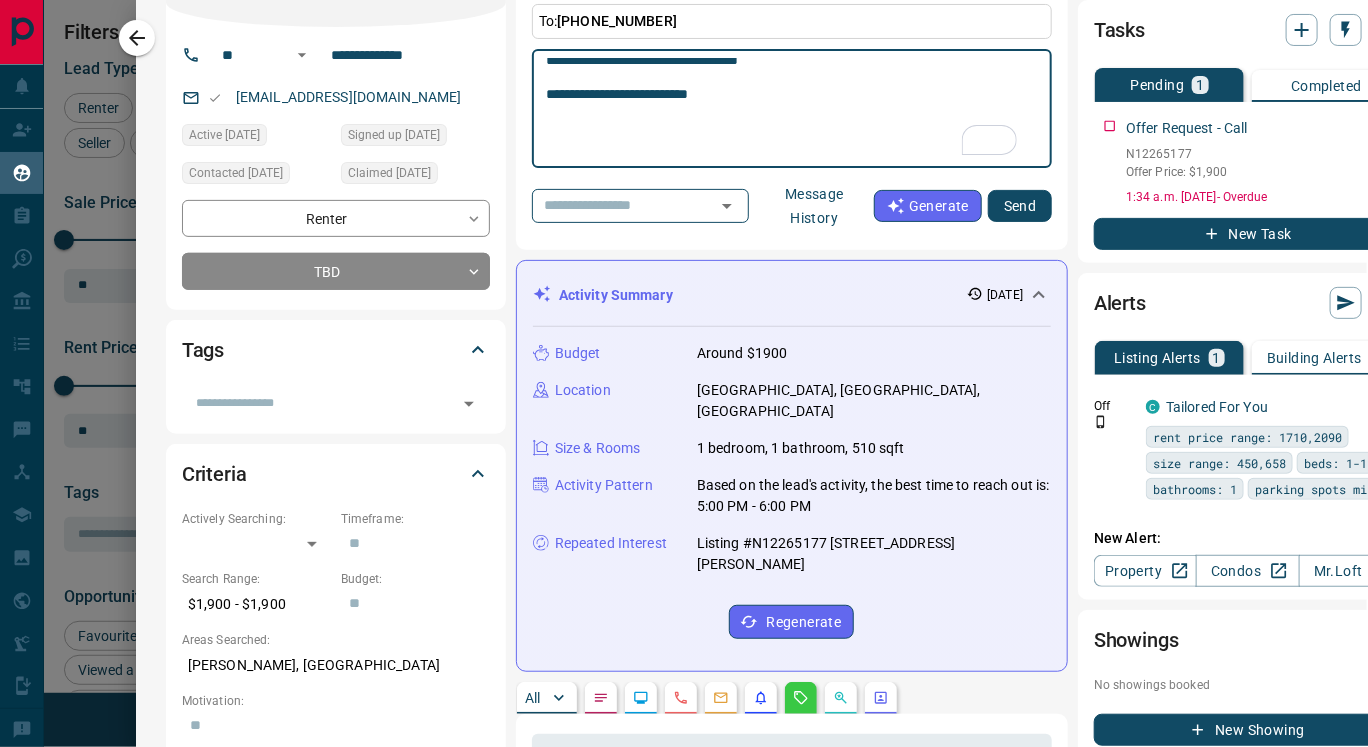 type on "**********" 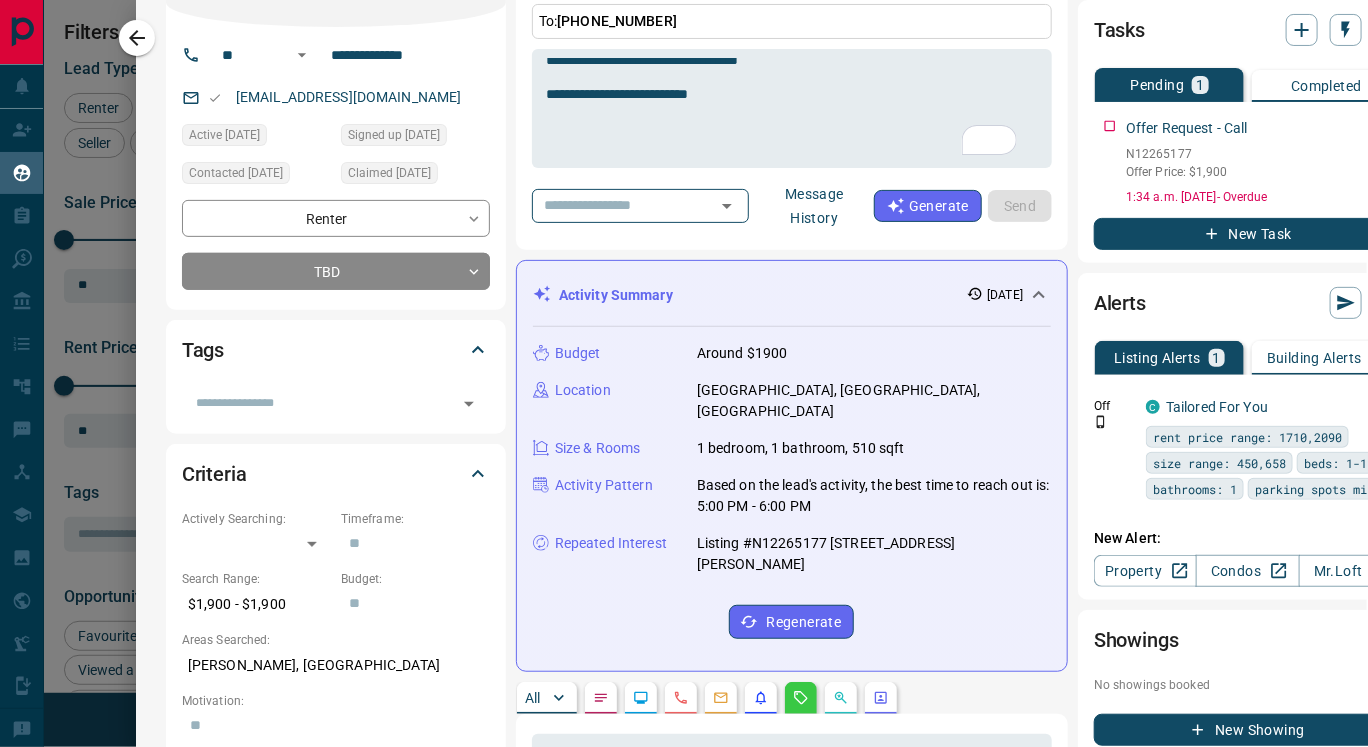 type 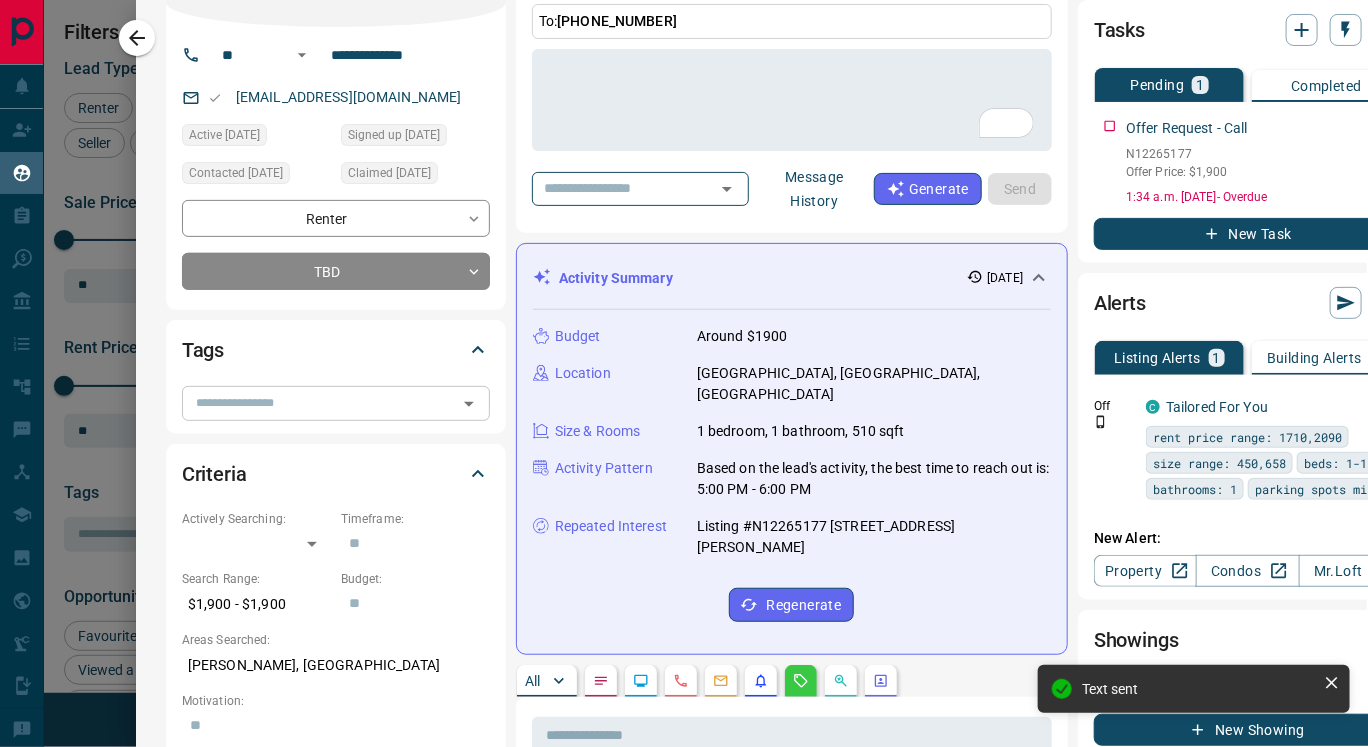 click at bounding box center (319, 403) 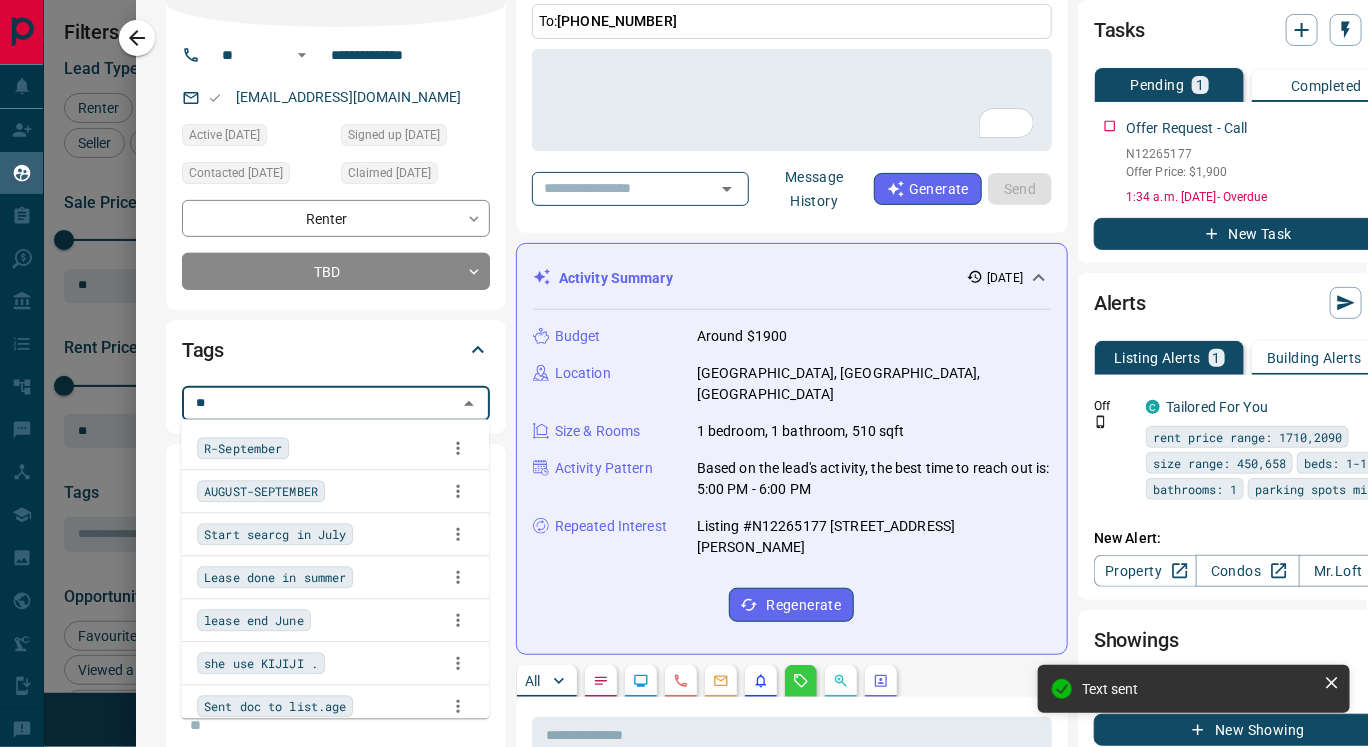 type on "***" 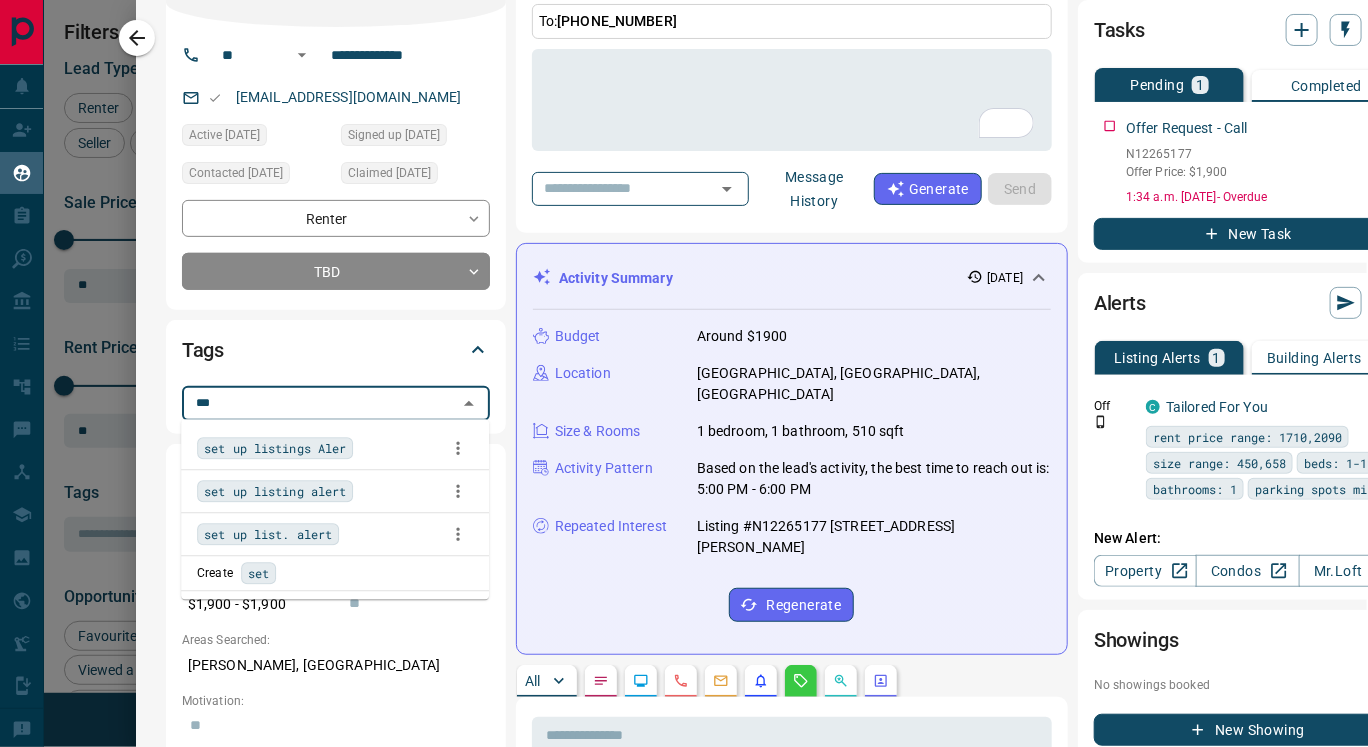 click on "set up listings Aler" at bounding box center [275, 448] 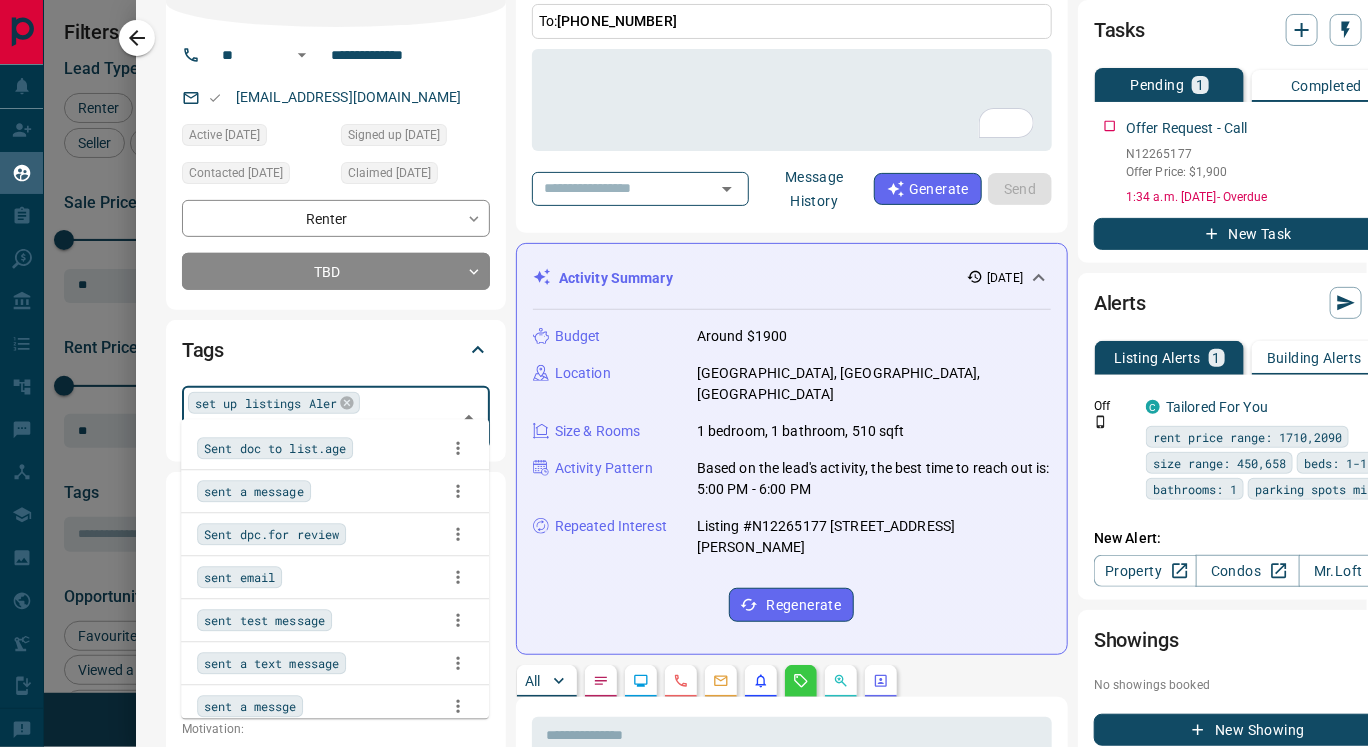 type on "****" 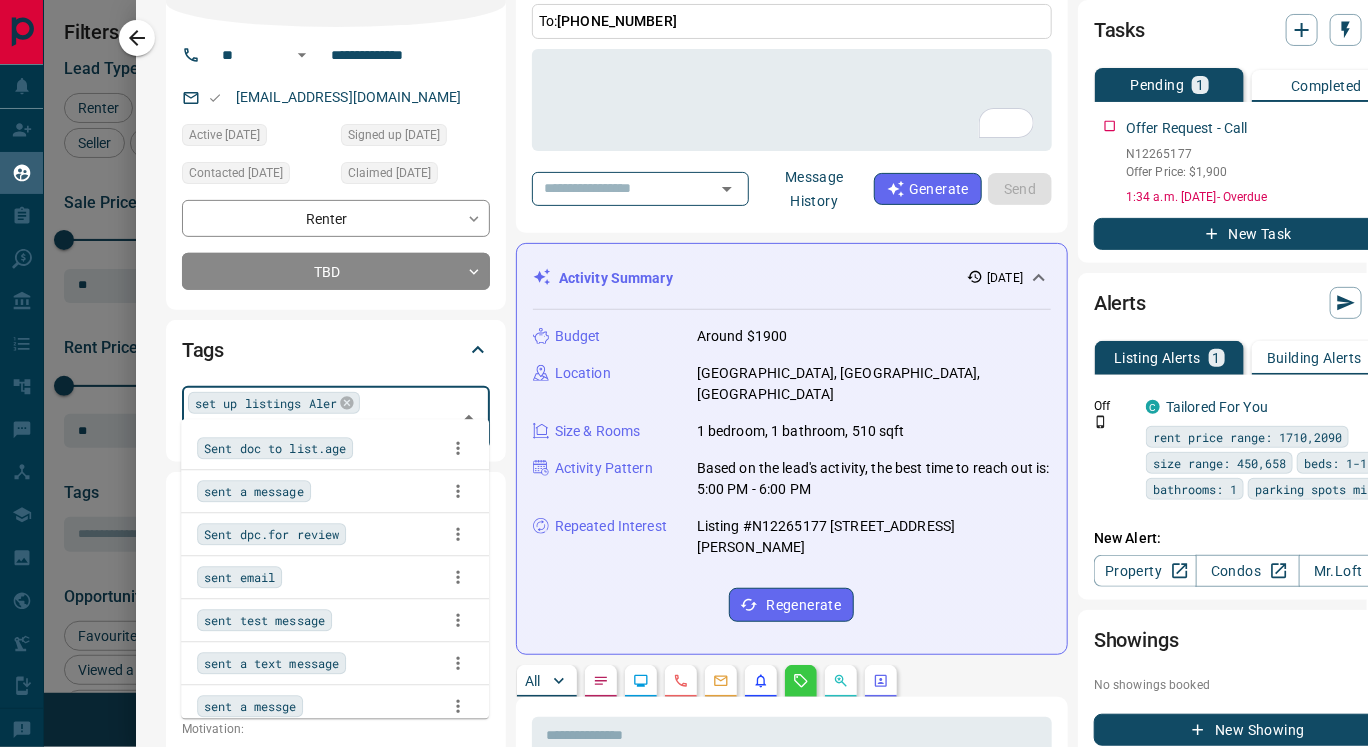 click on "sent a text message" at bounding box center (271, 663) 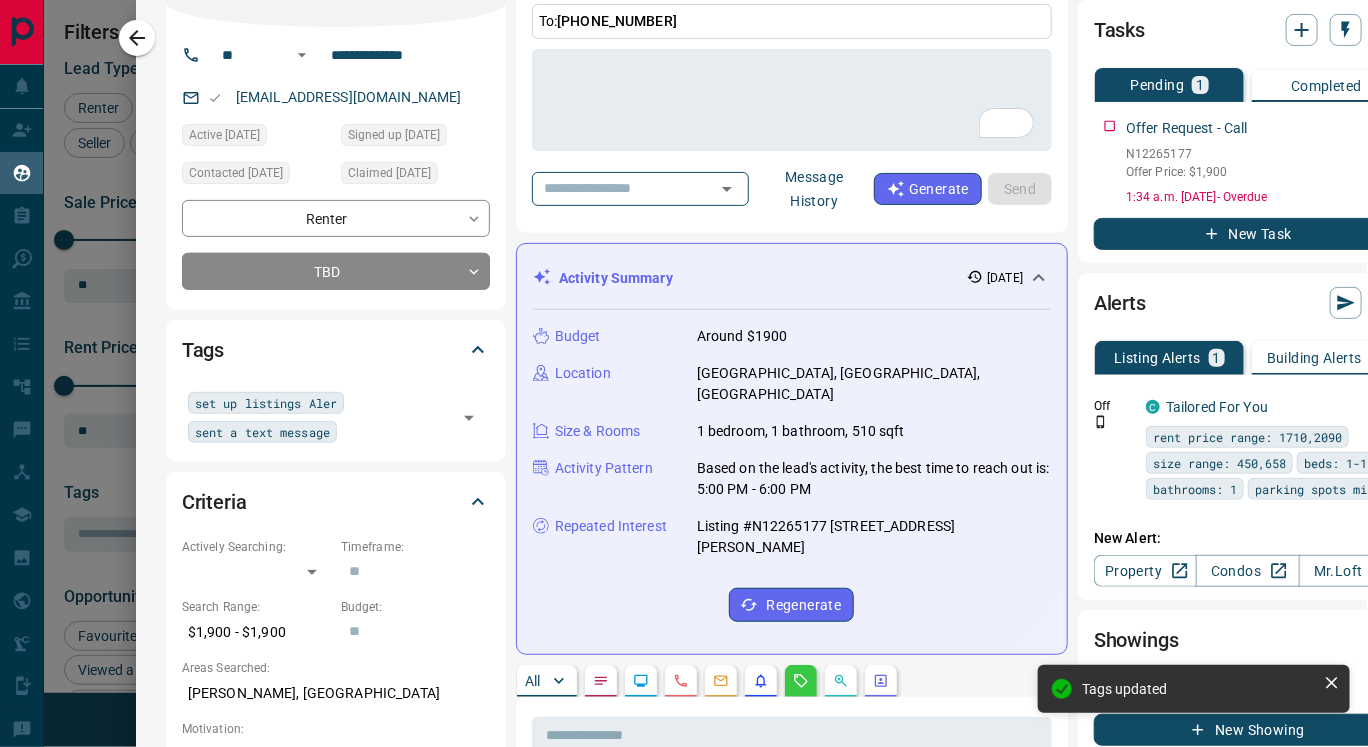 click on "**********" at bounding box center (751, 946) 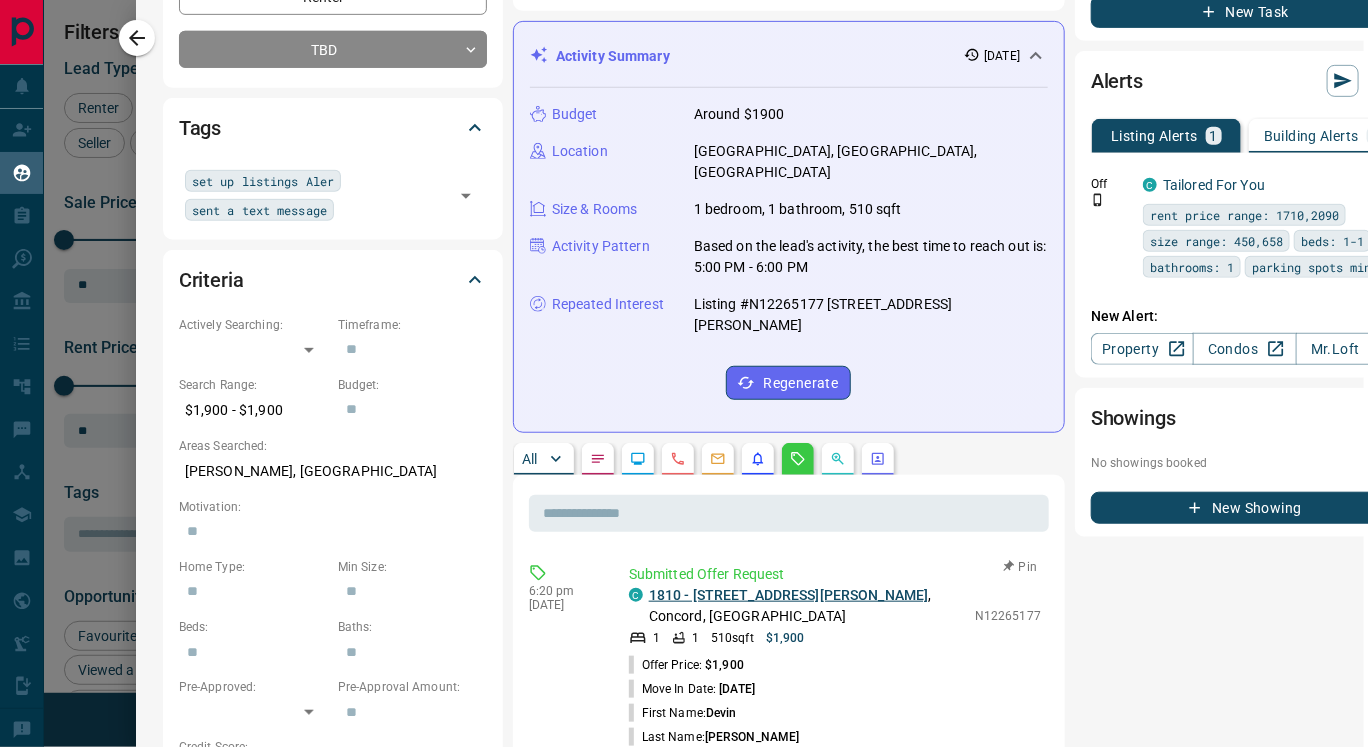 click on "1810 - [STREET_ADDRESS][PERSON_NAME]" at bounding box center (789, 595) 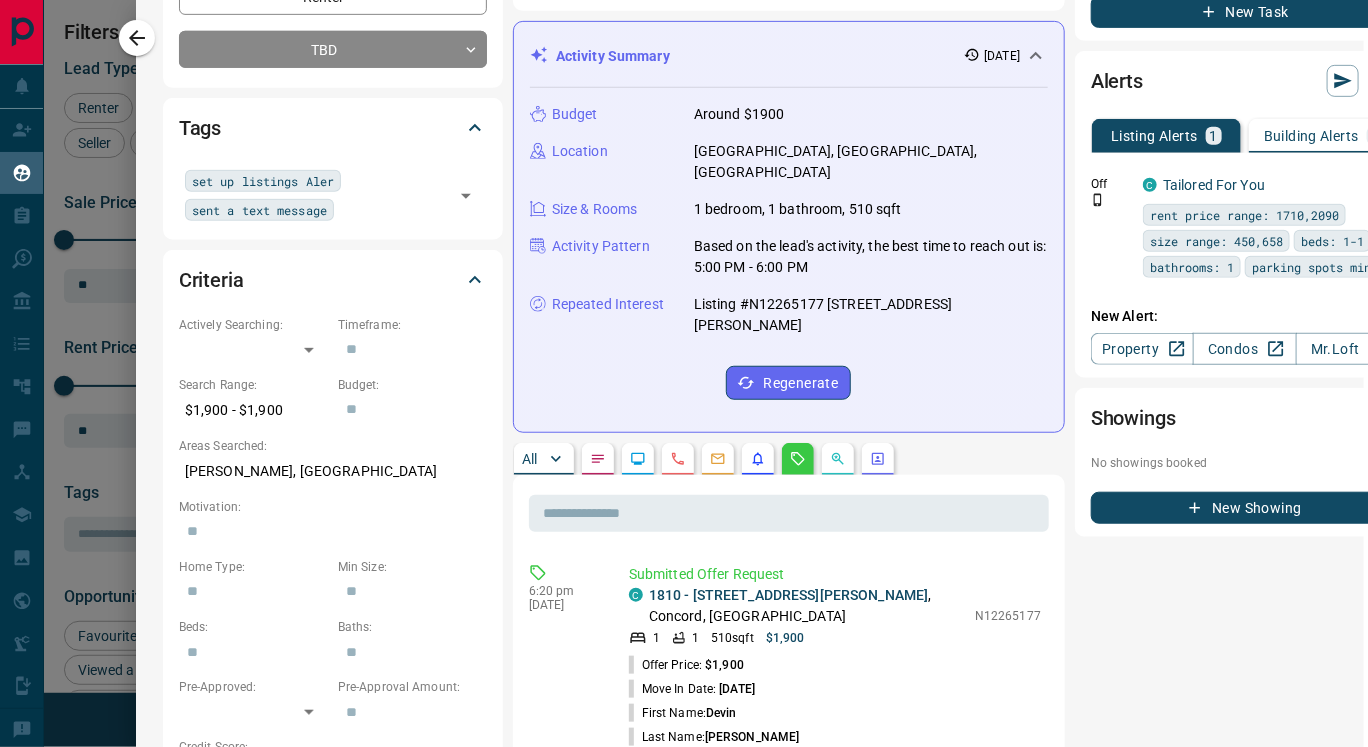 scroll, scrollTop: 349, scrollLeft: 67, axis: both 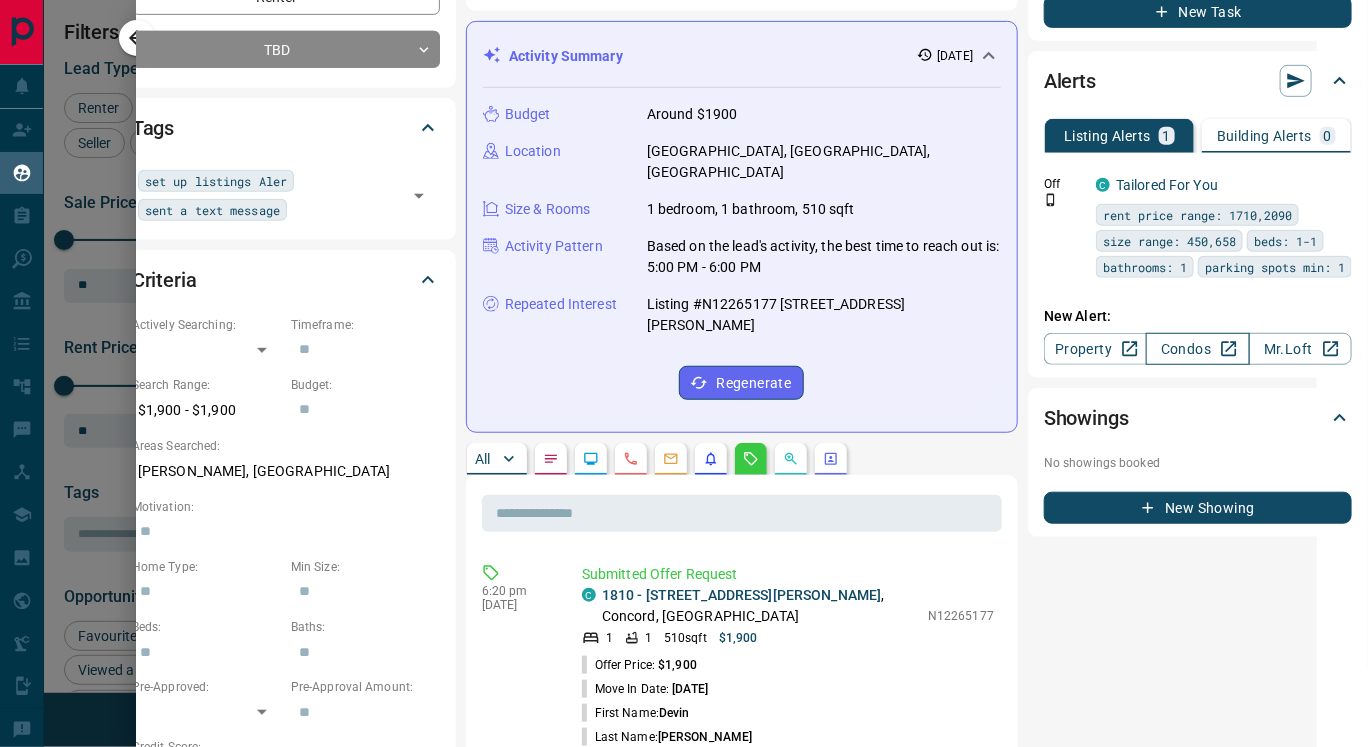 click on "Condos" at bounding box center [1197, 349] 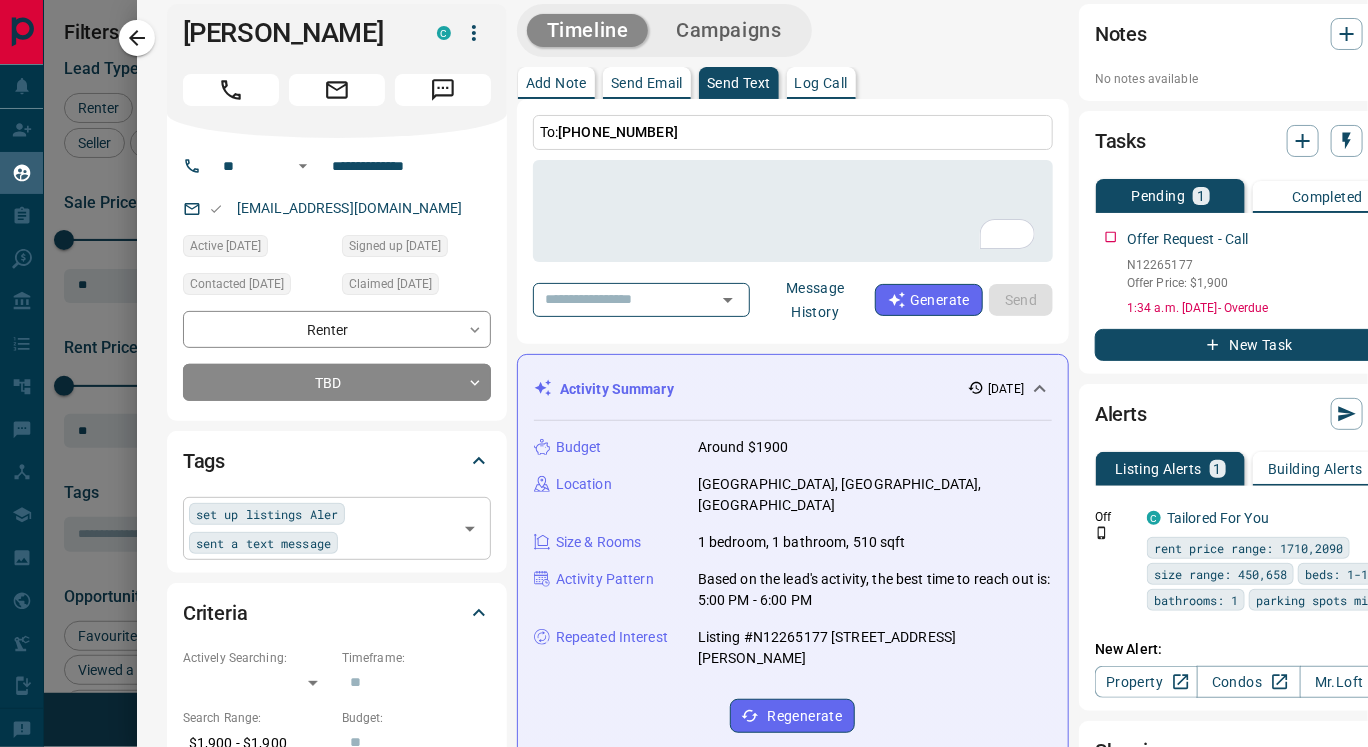 scroll, scrollTop: 0, scrollLeft: 0, axis: both 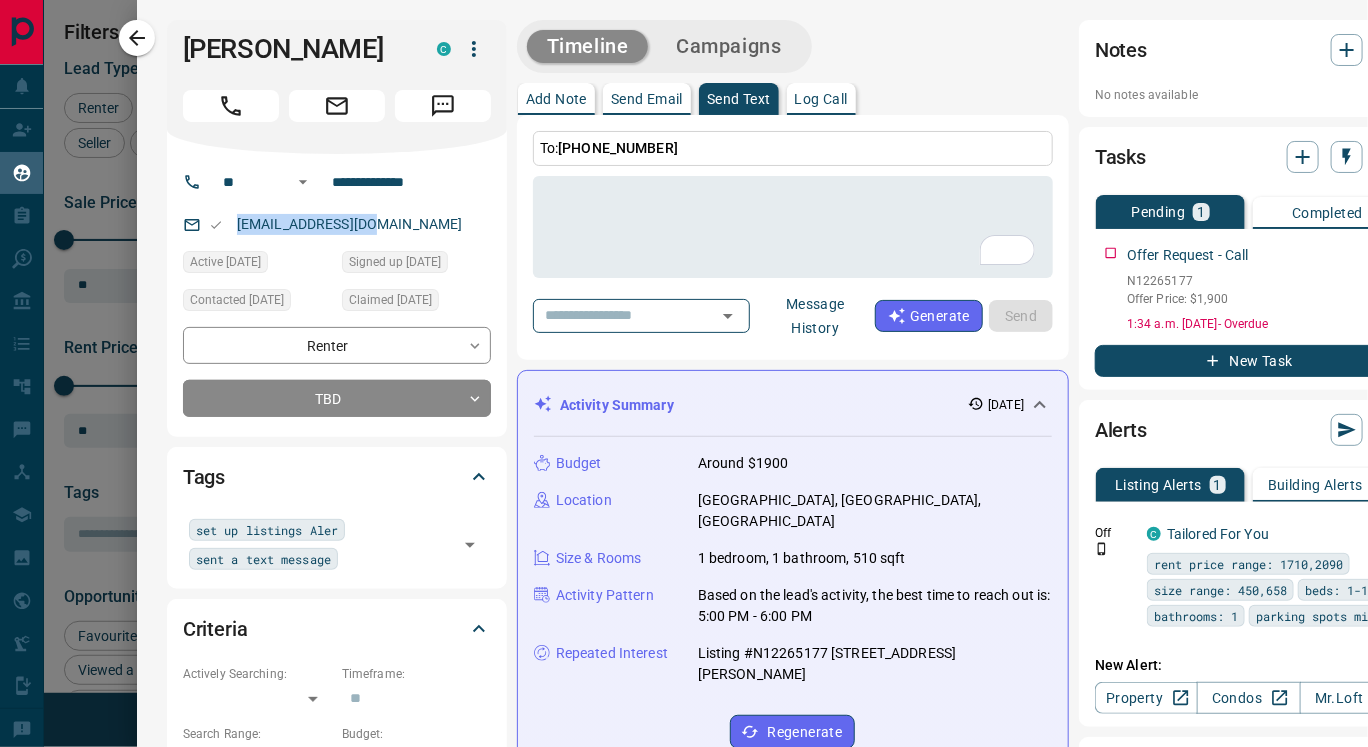 drag, startPoint x: 236, startPoint y: 215, endPoint x: 398, endPoint y: 211, distance: 162.04938 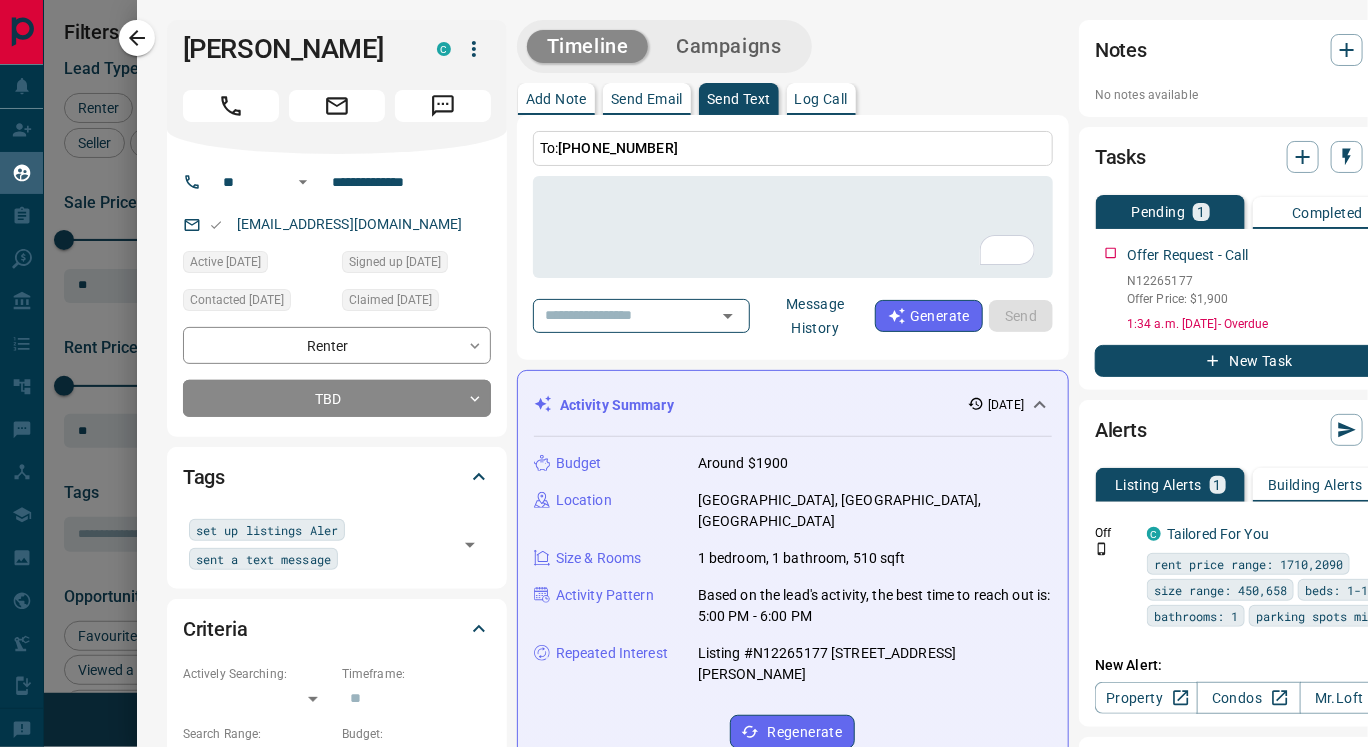 click on "**********" at bounding box center [752, 1073] 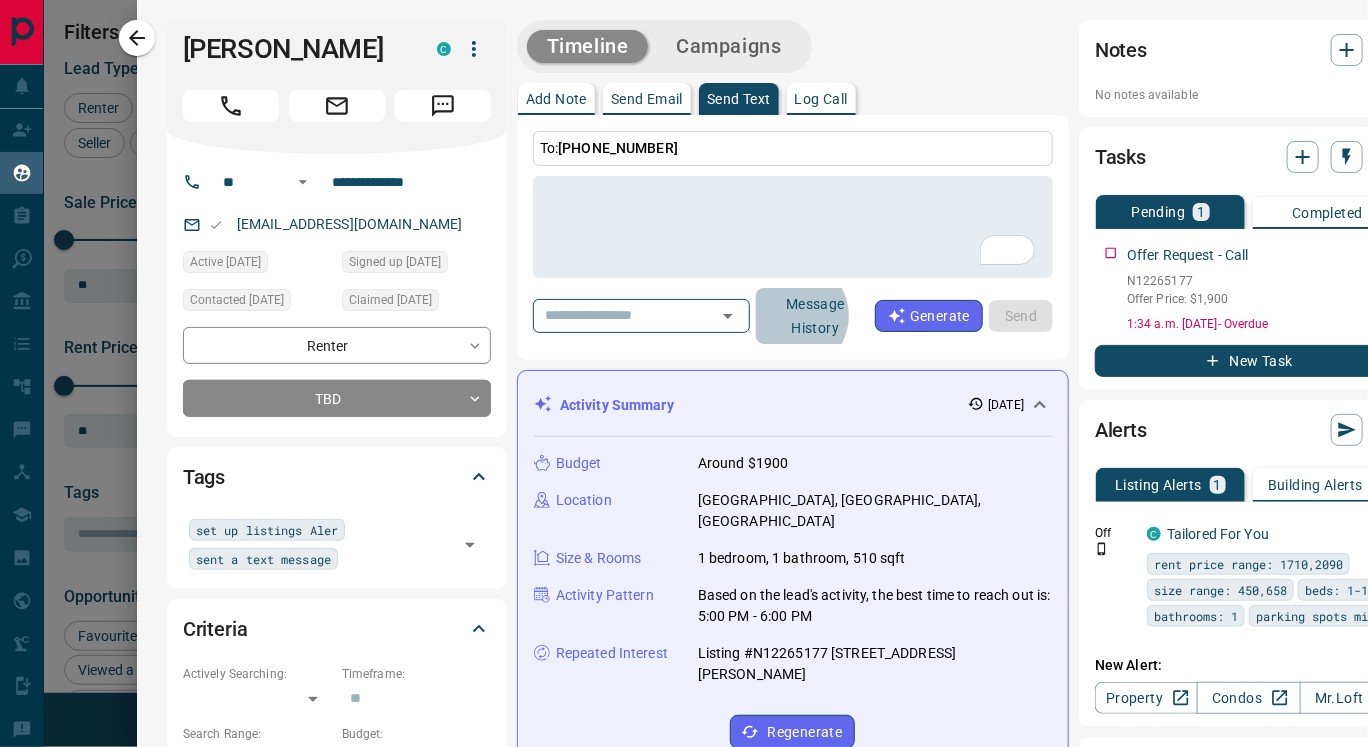 click on "Message History" at bounding box center (815, 316) 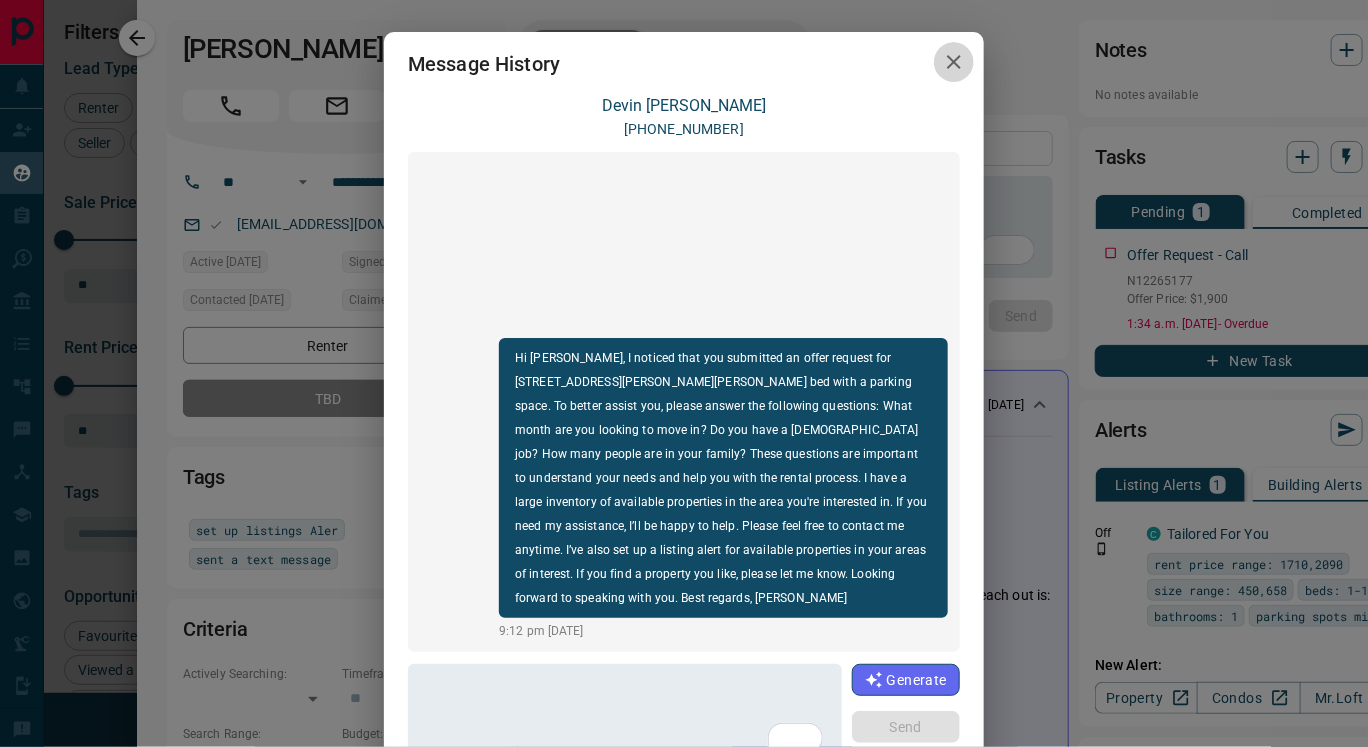 click 